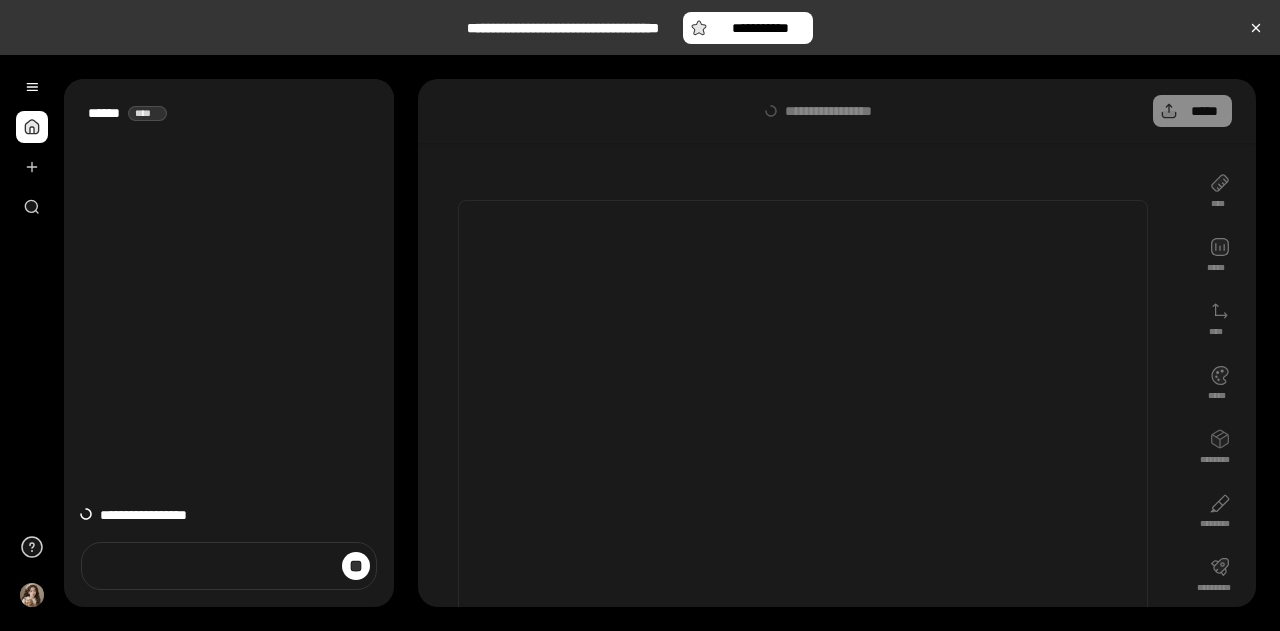 scroll, scrollTop: 0, scrollLeft: 0, axis: both 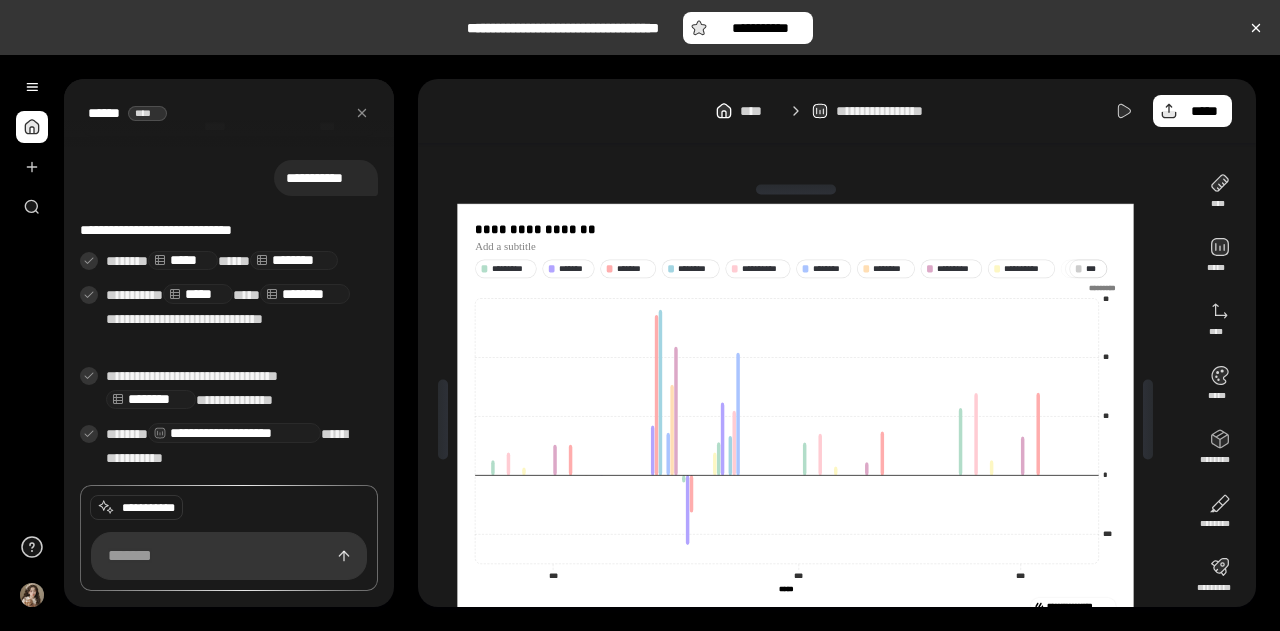 click 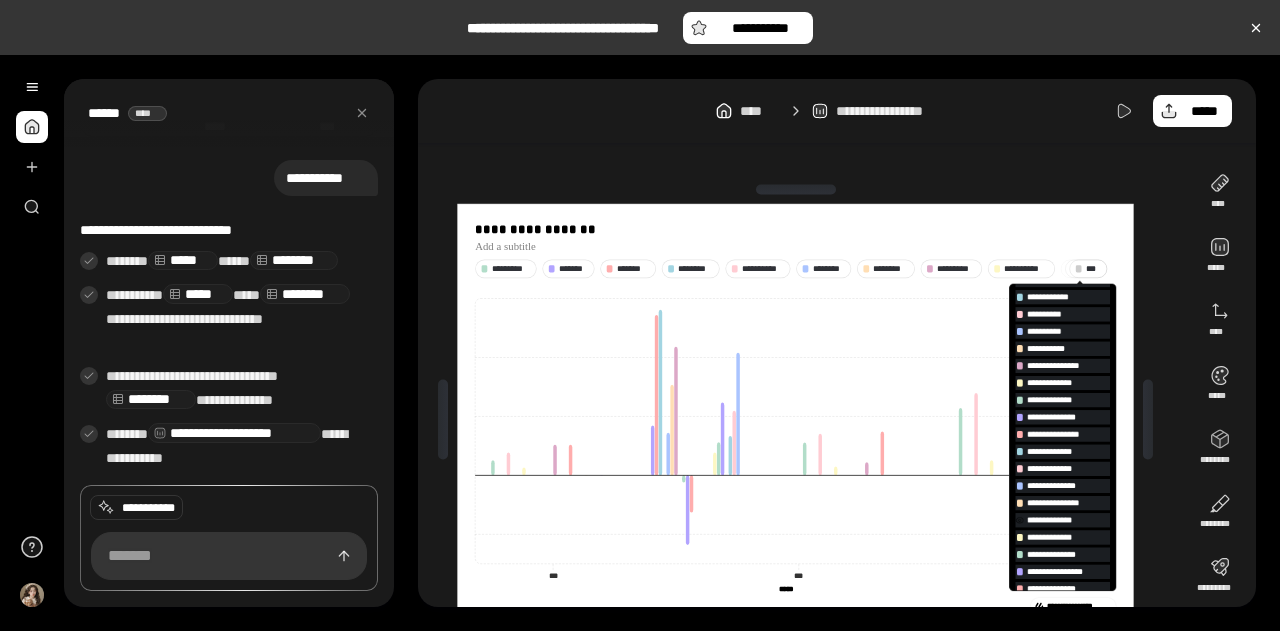 scroll, scrollTop: 132, scrollLeft: 0, axis: vertical 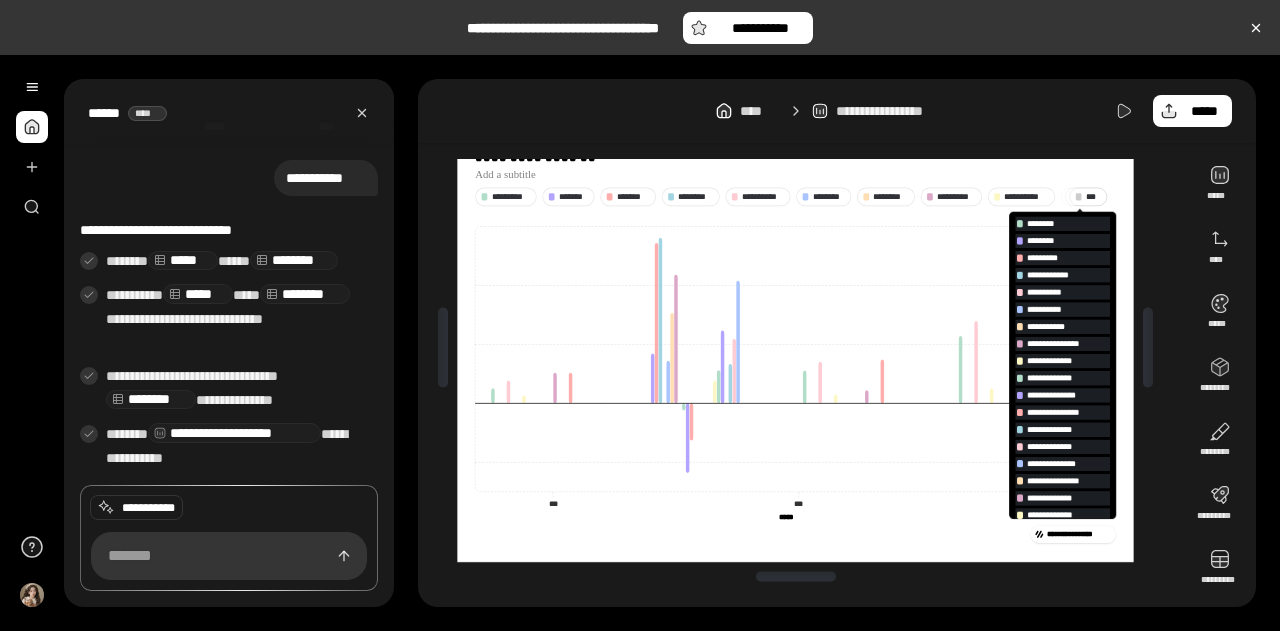 click 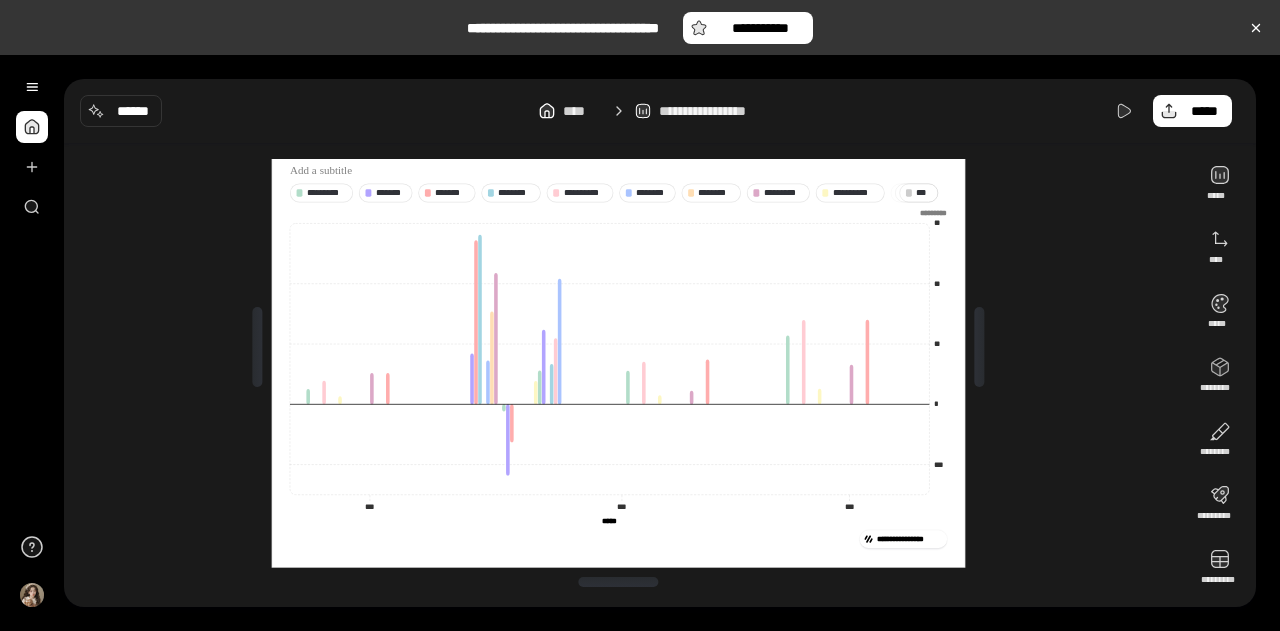 click at bounding box center (32, 127) 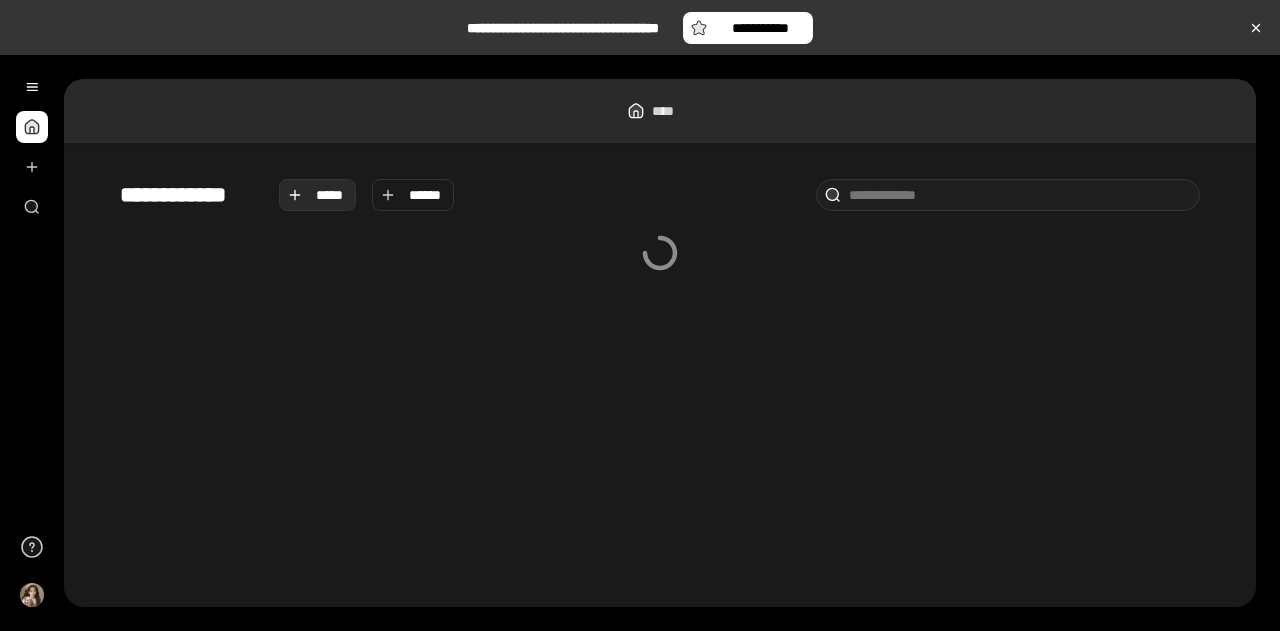 click on "*****" at bounding box center [330, 195] 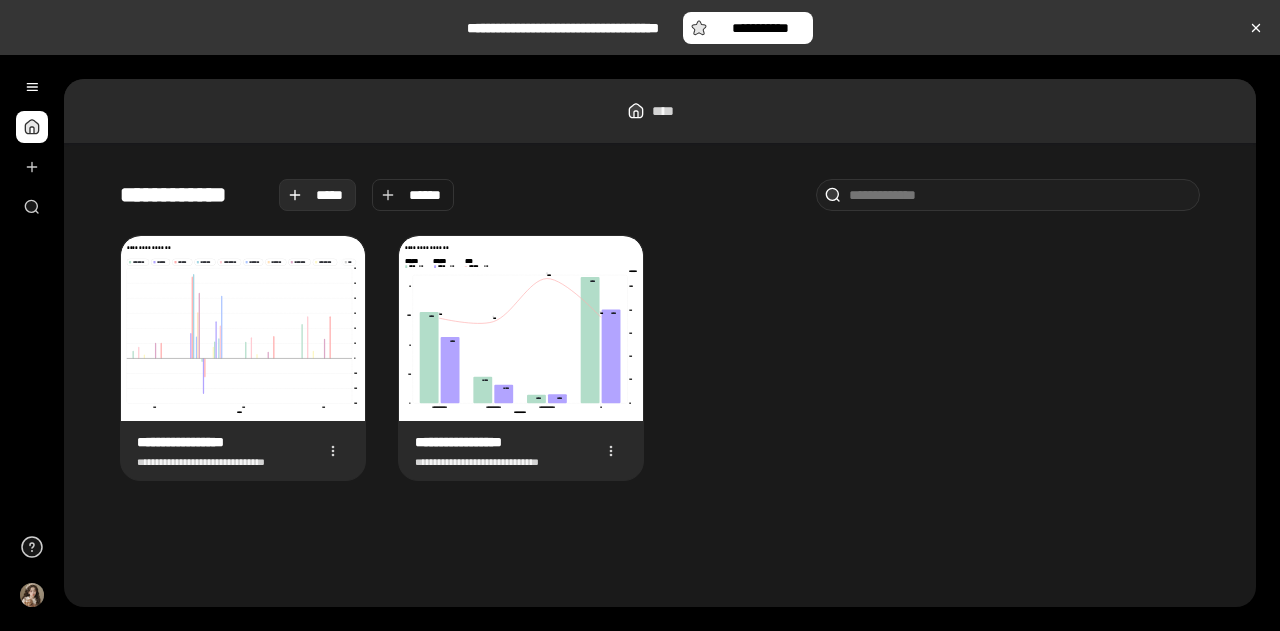click on "*****" at bounding box center [330, 195] 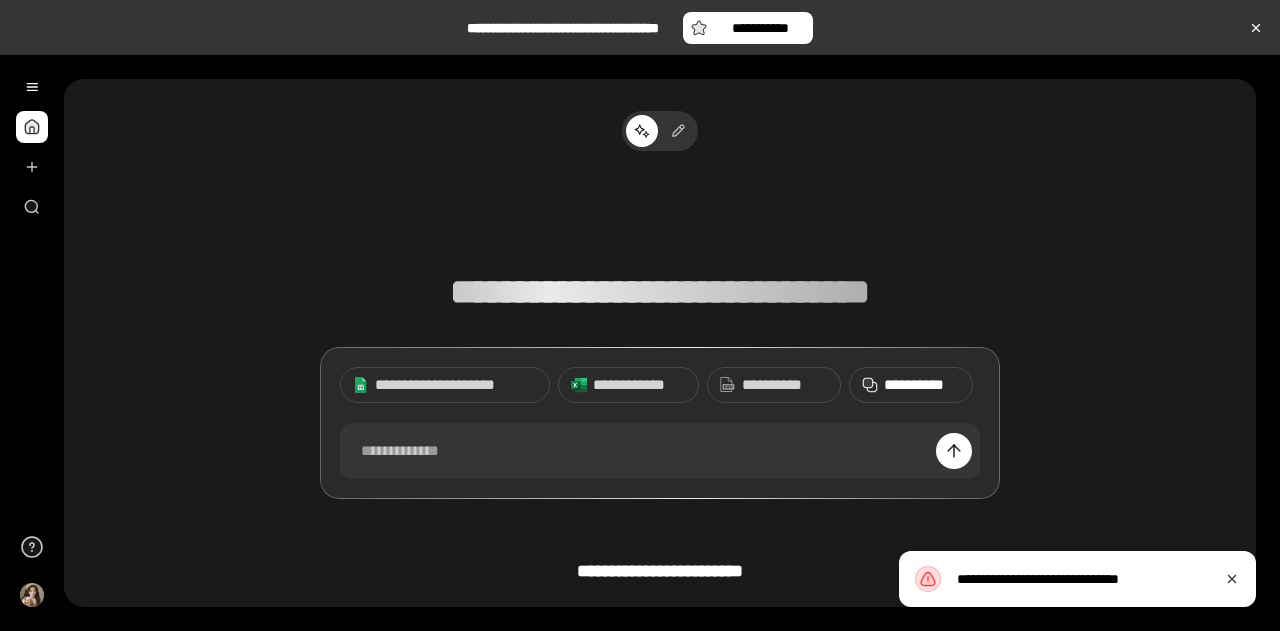 click on "**********" at bounding box center [922, 385] 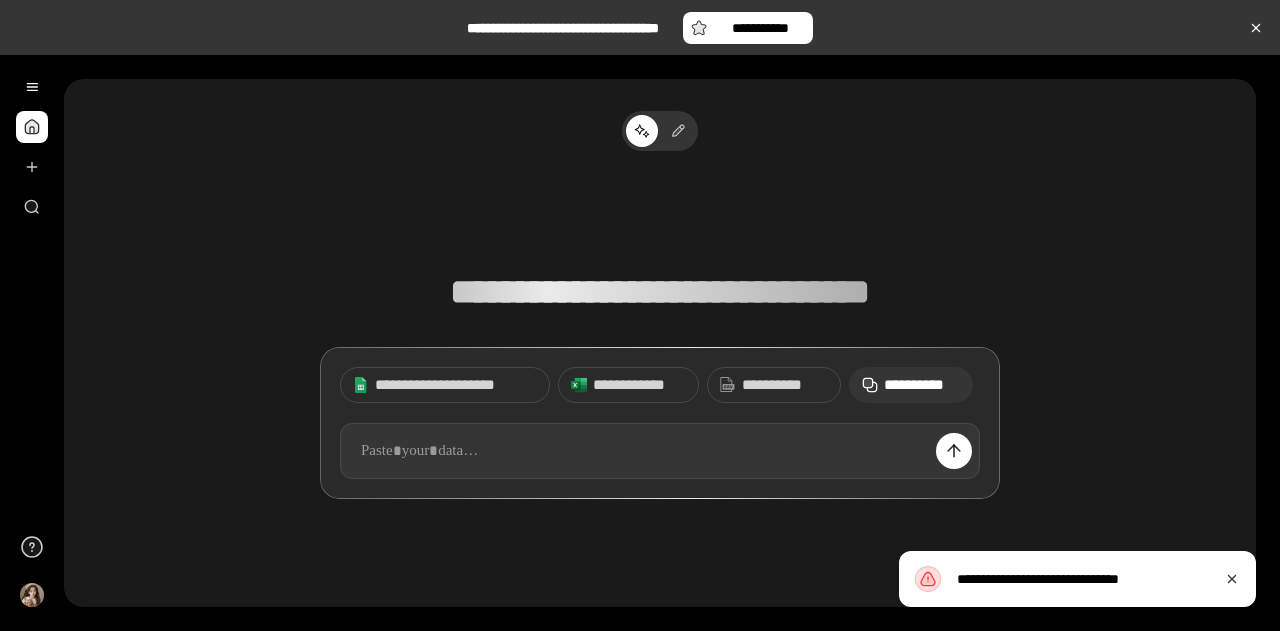click at bounding box center [660, 451] 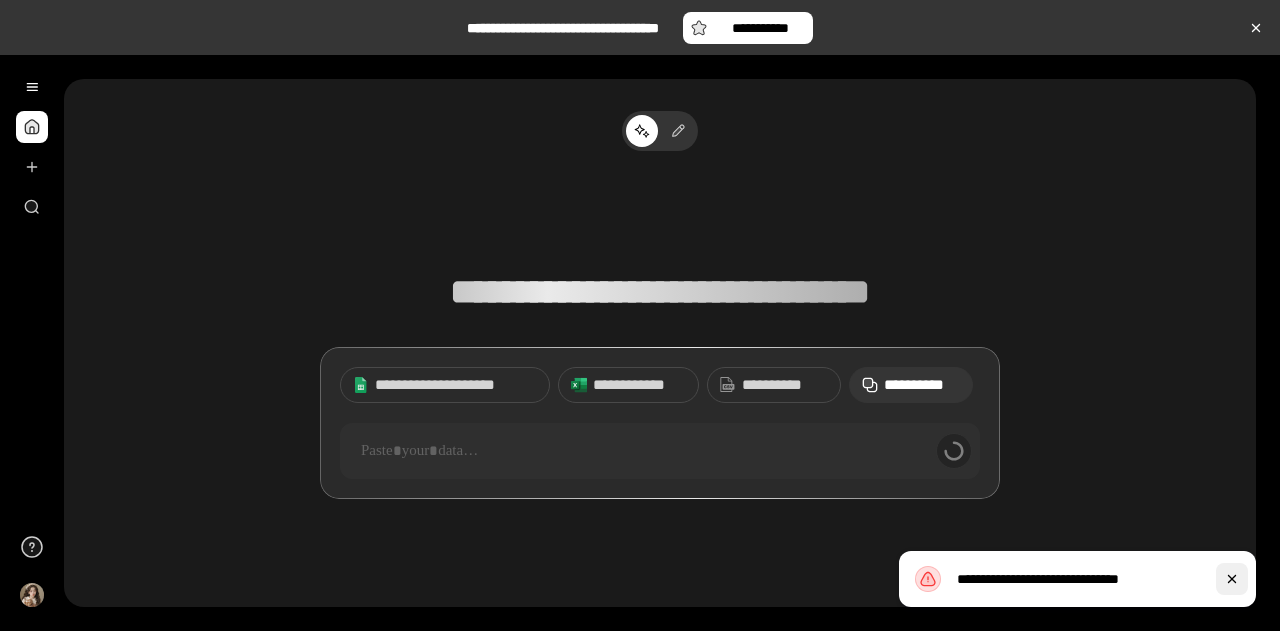 click at bounding box center (1232, 579) 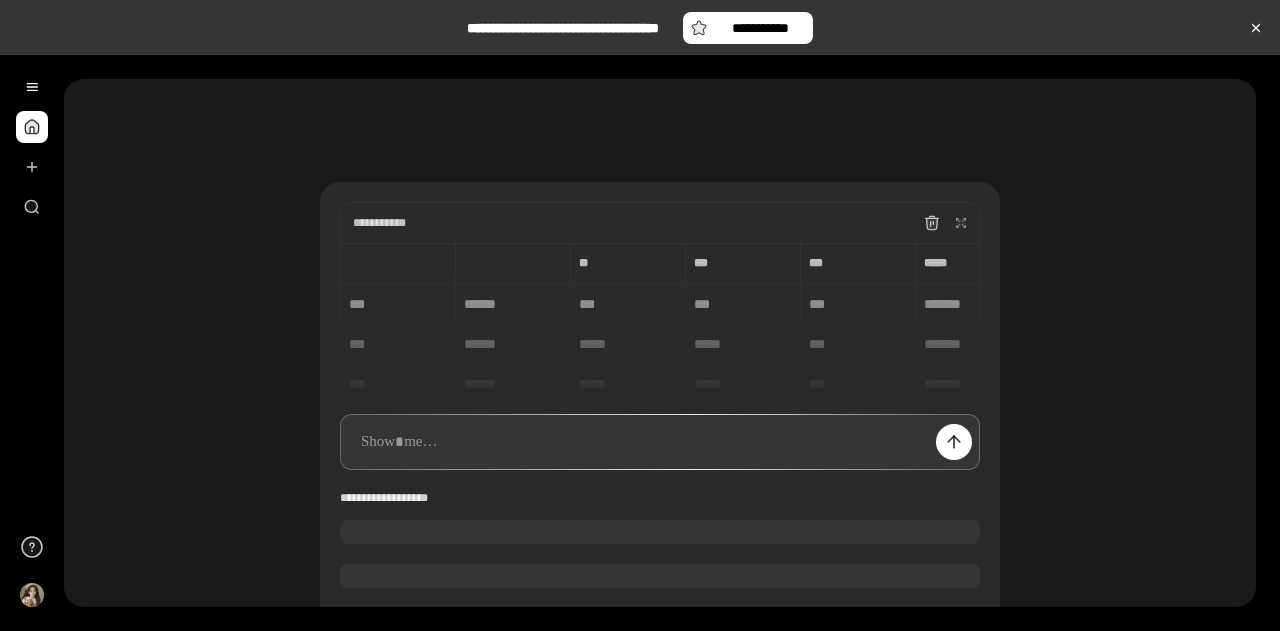 scroll, scrollTop: 0, scrollLeft: 0, axis: both 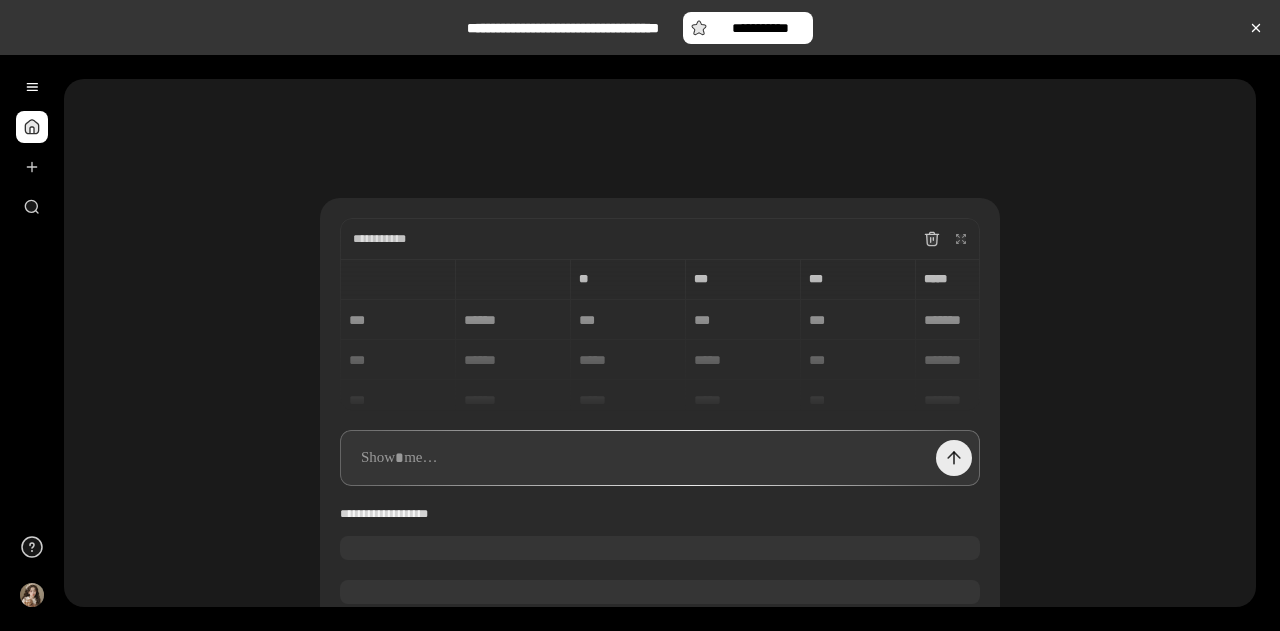 click at bounding box center (954, 458) 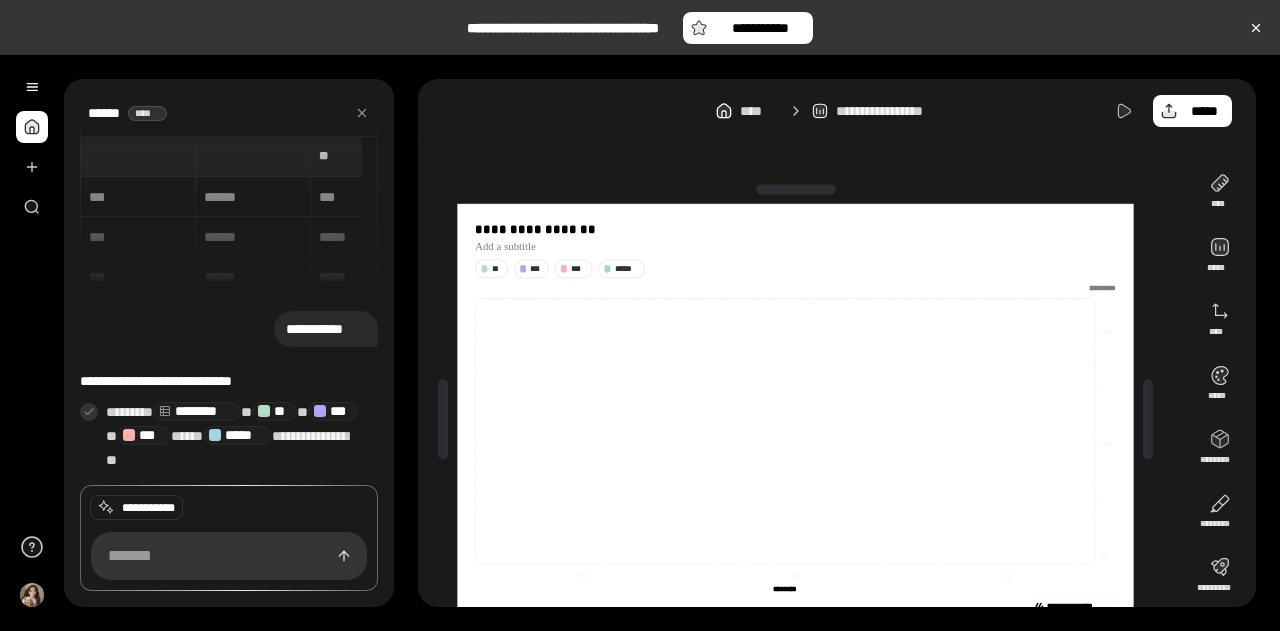scroll, scrollTop: 116, scrollLeft: 0, axis: vertical 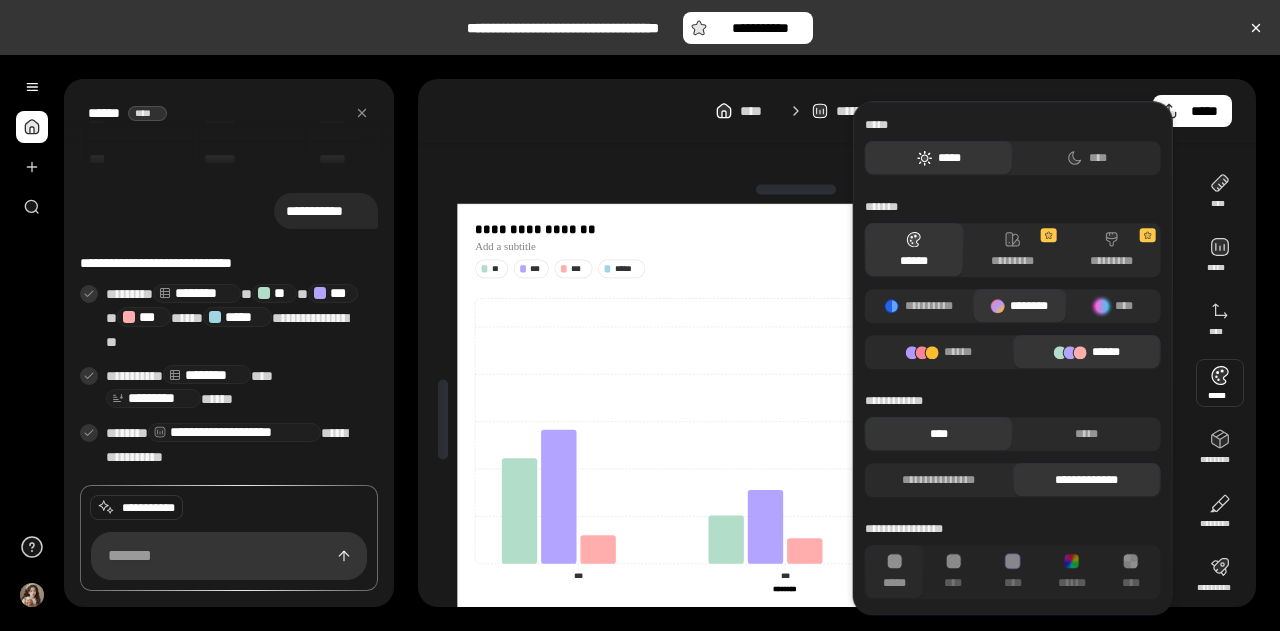 click at bounding box center (796, 190) 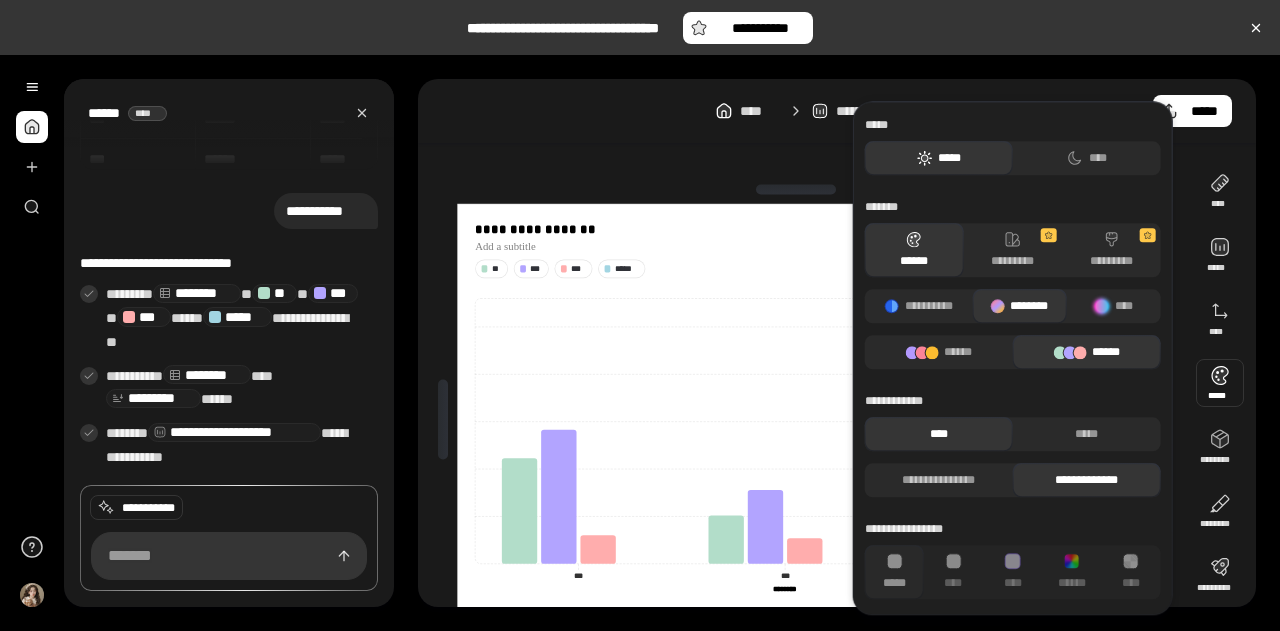 click 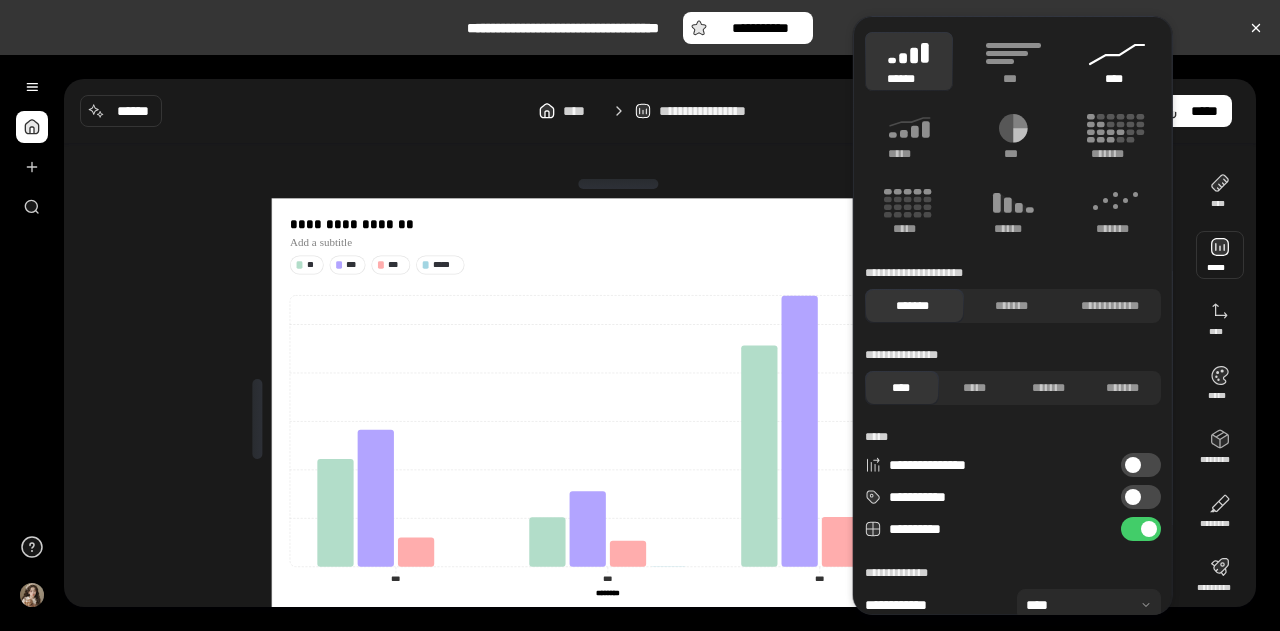 click 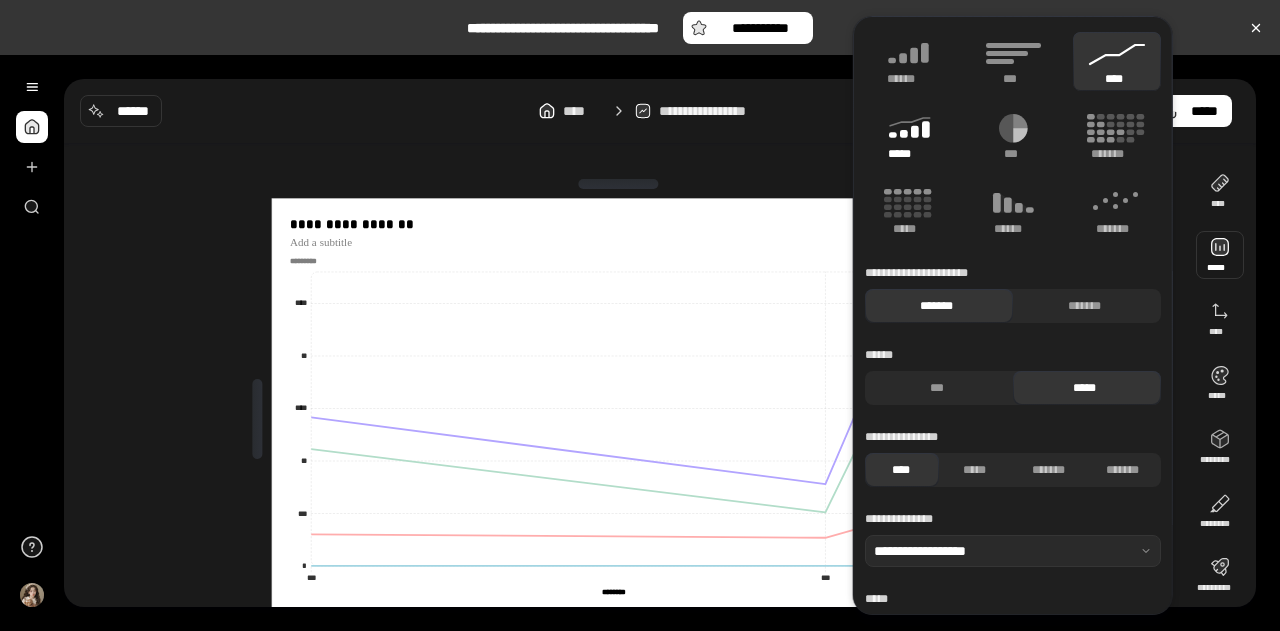 click 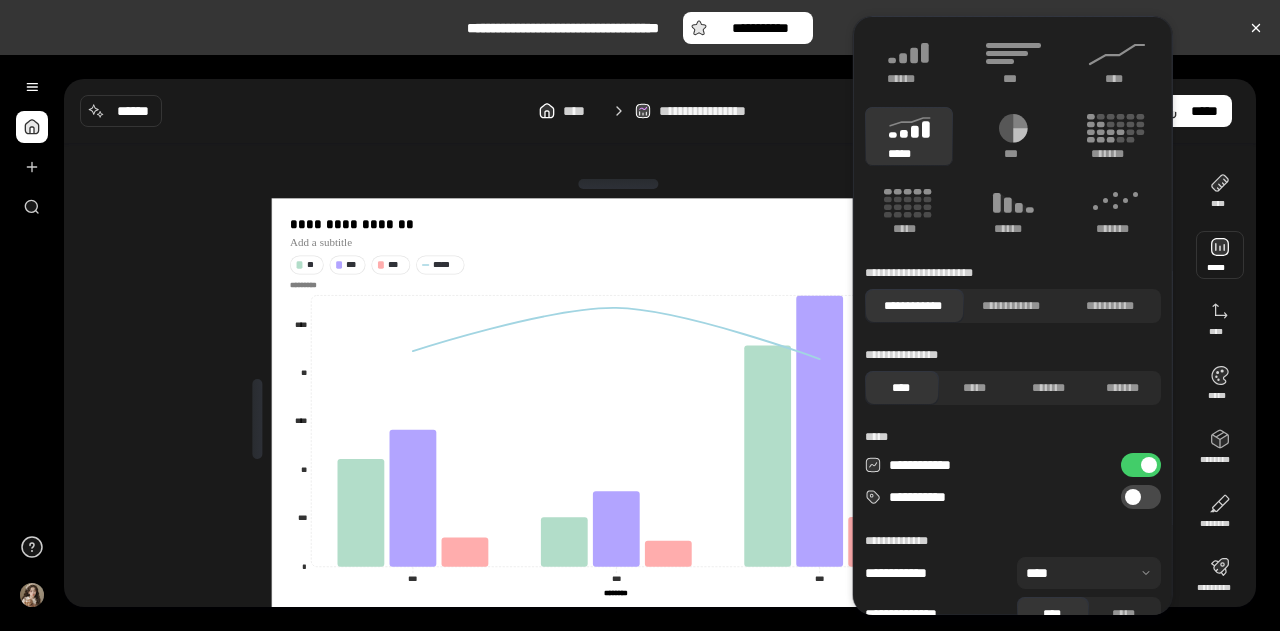 click on "**********" at bounding box center [660, 343] 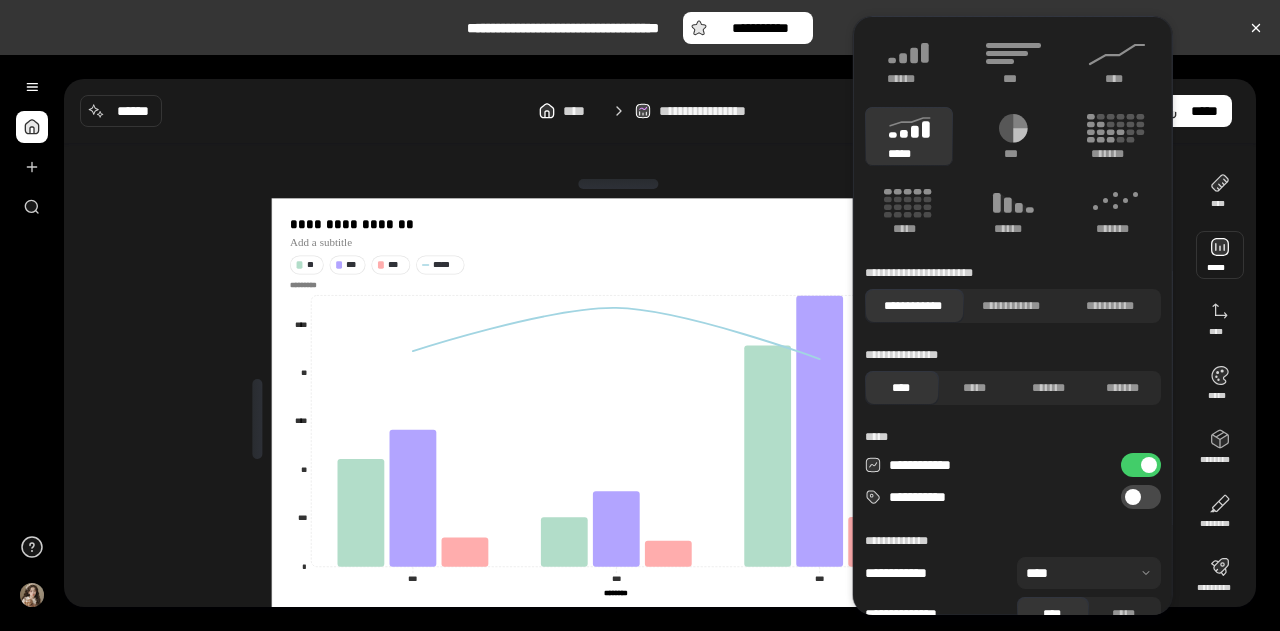 click at bounding box center (1220, 255) 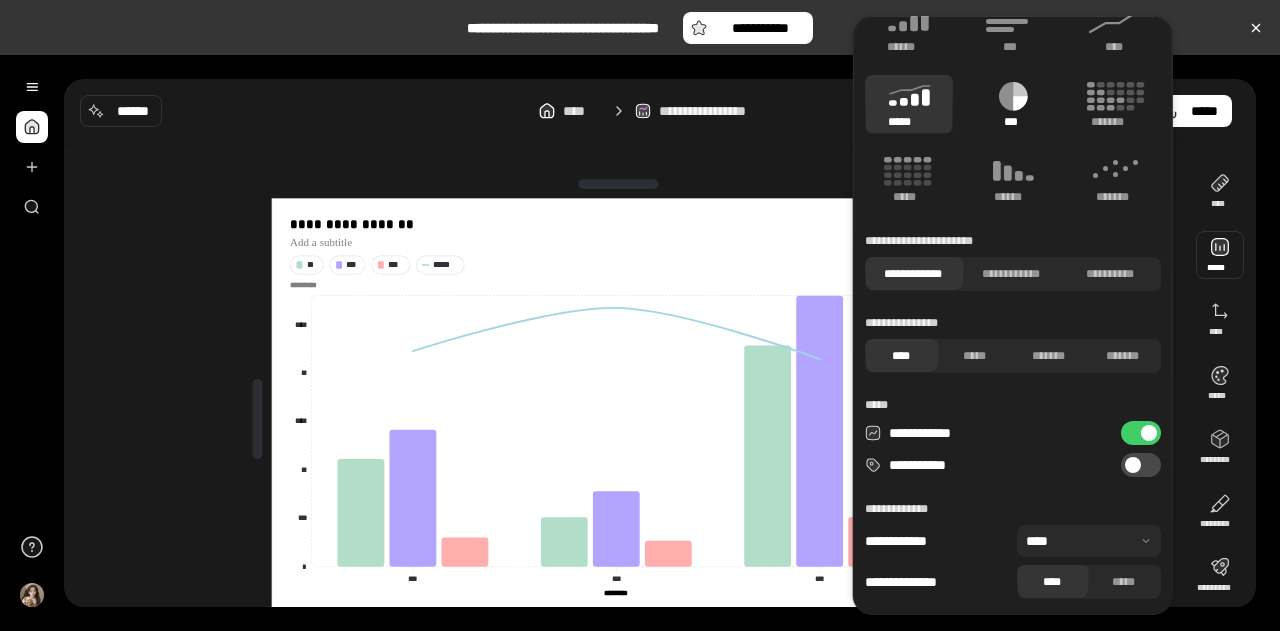 click 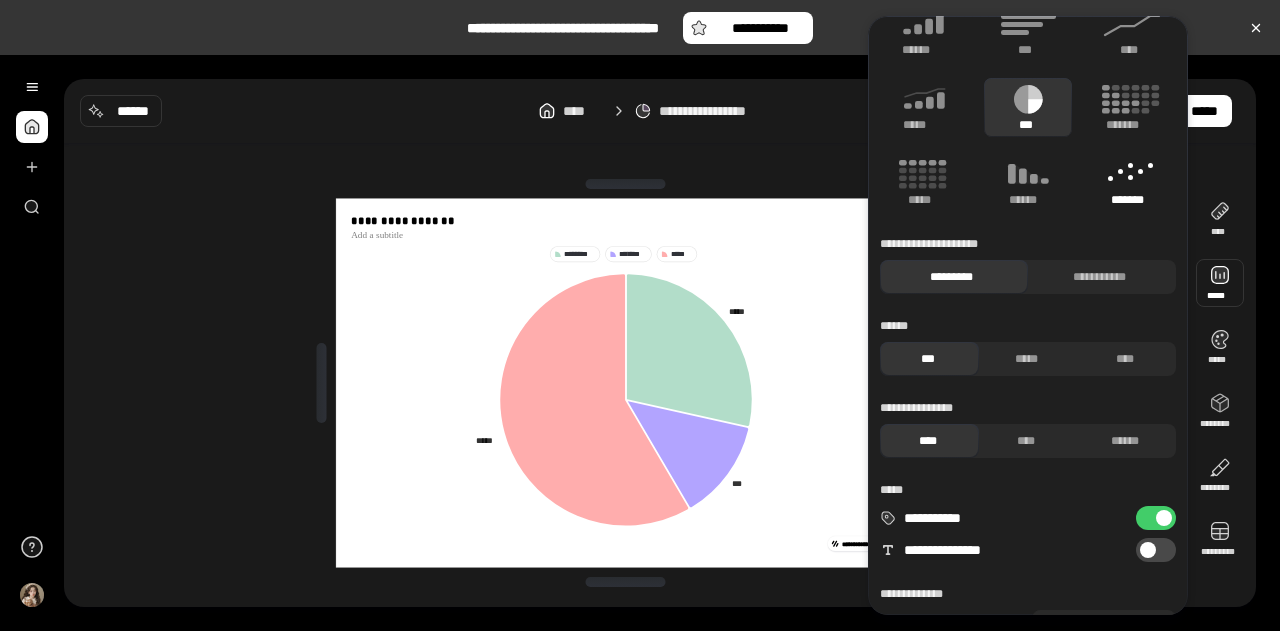scroll, scrollTop: 0, scrollLeft: 0, axis: both 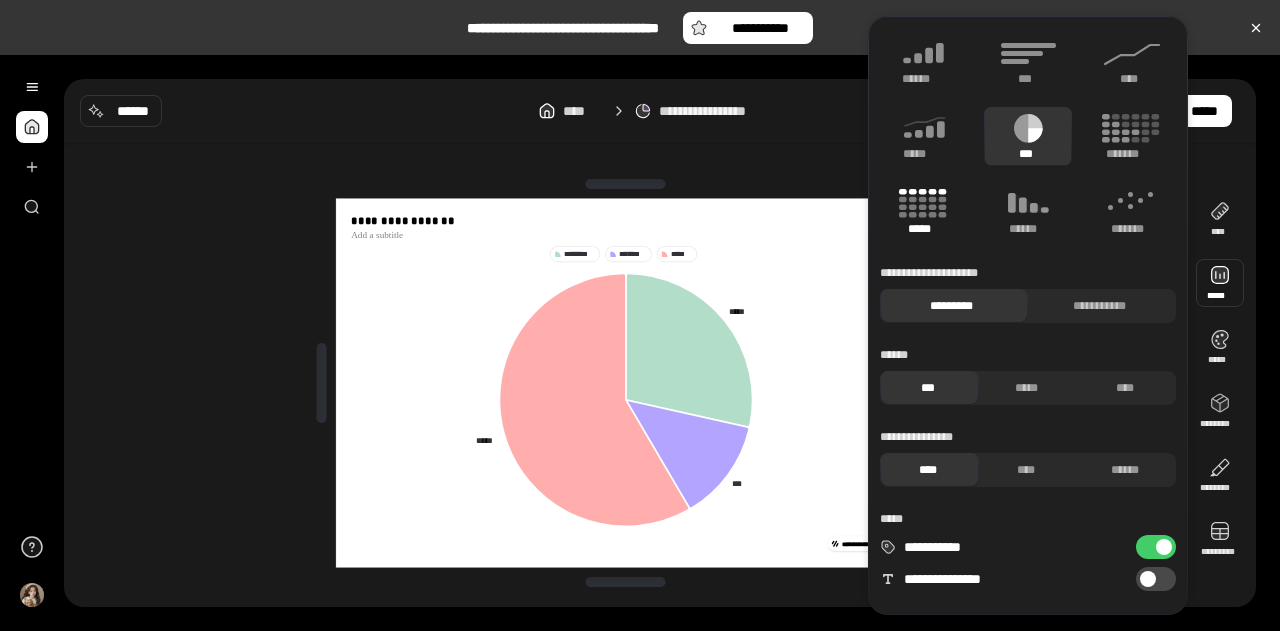 click on "*****" at bounding box center (923, 229) 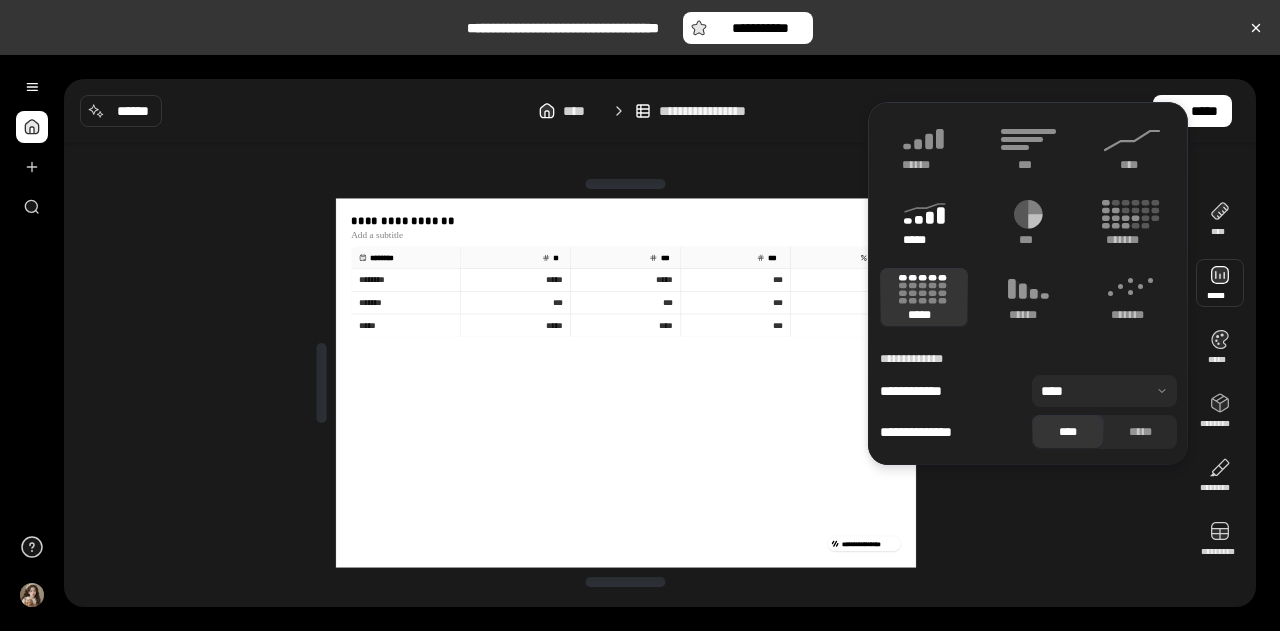 click 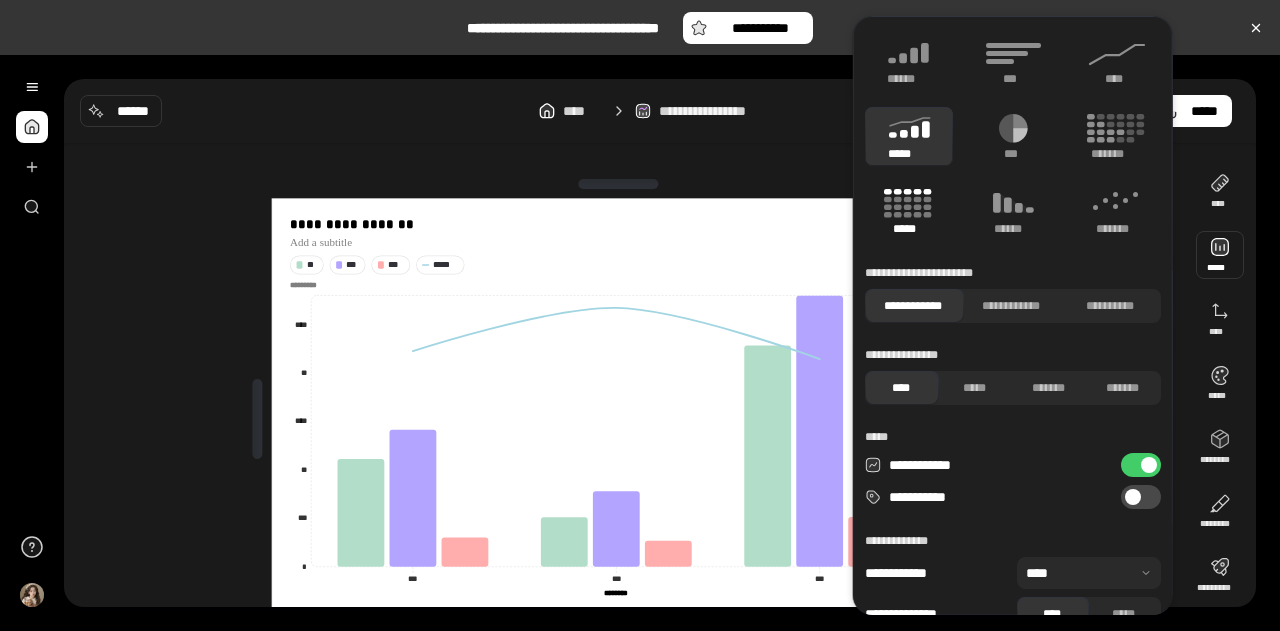 click 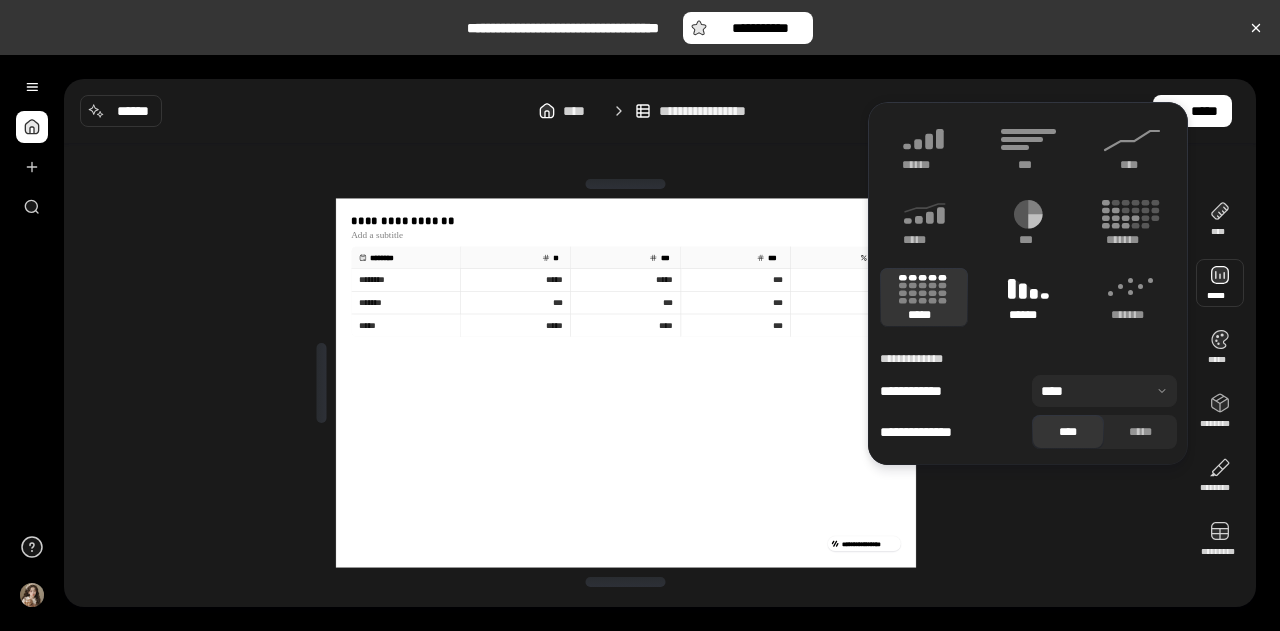 click 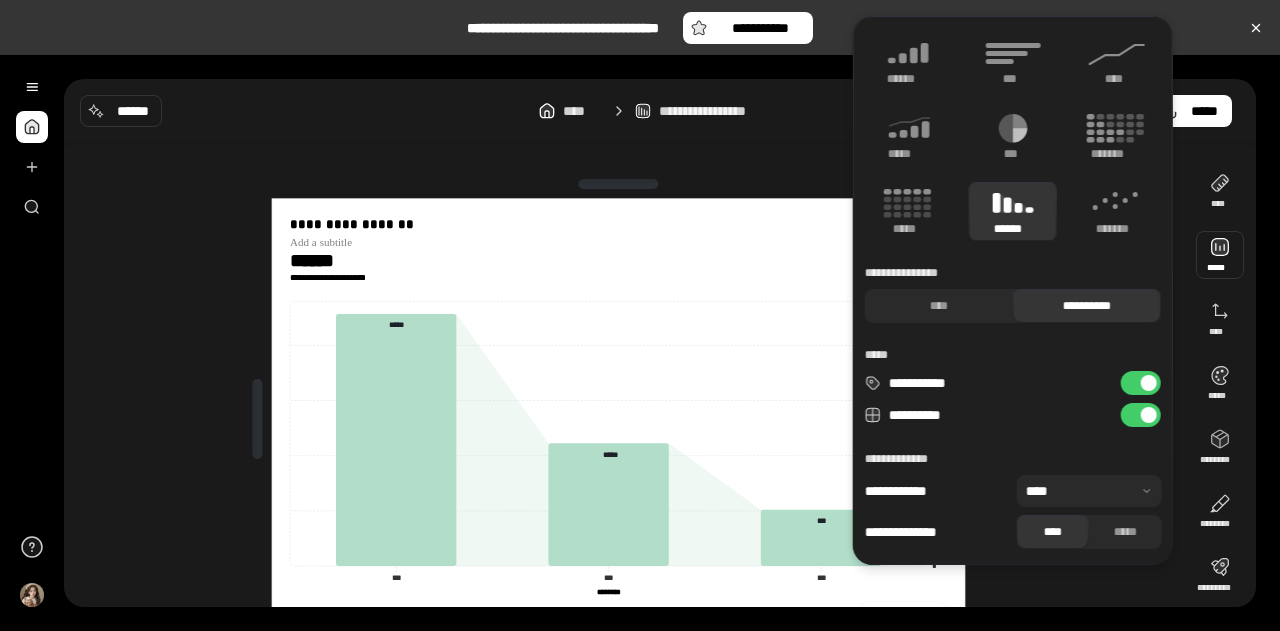 click at bounding box center [618, 184] 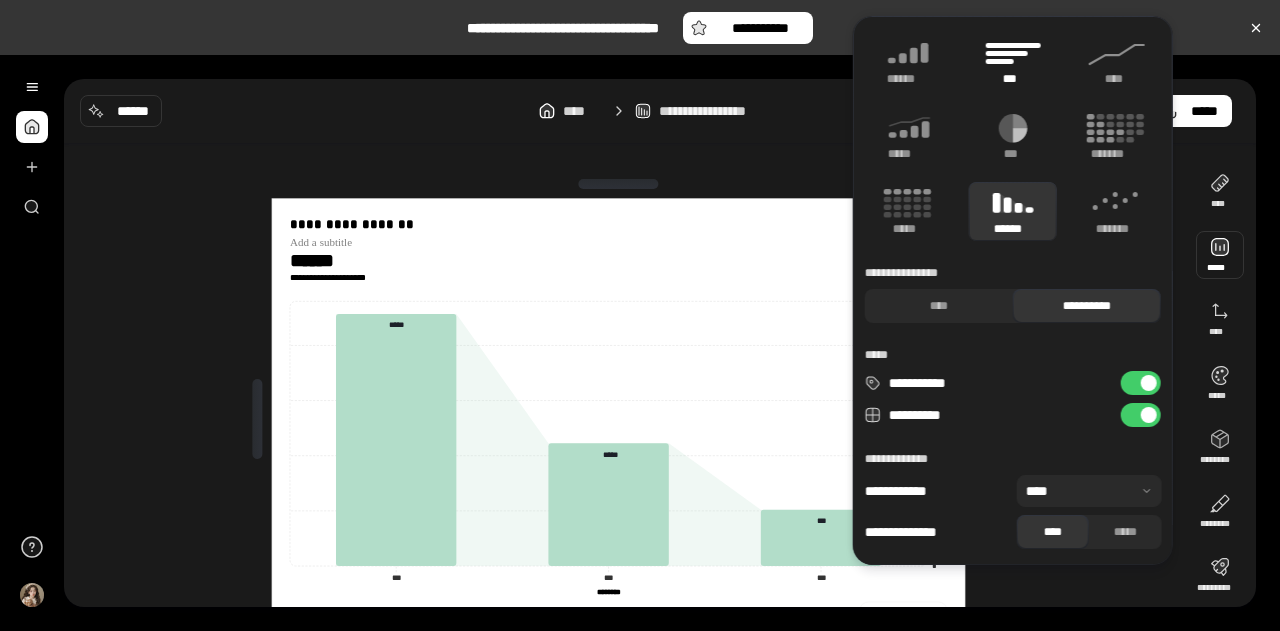 click 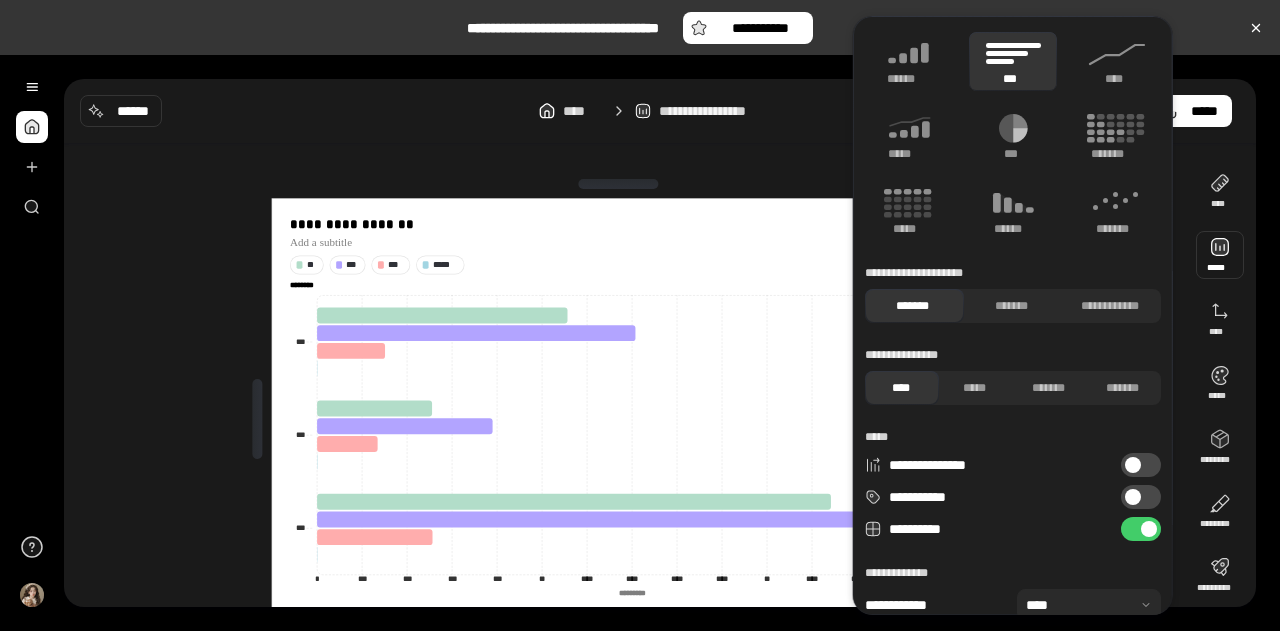 click on "**********" at bounding box center (660, 111) 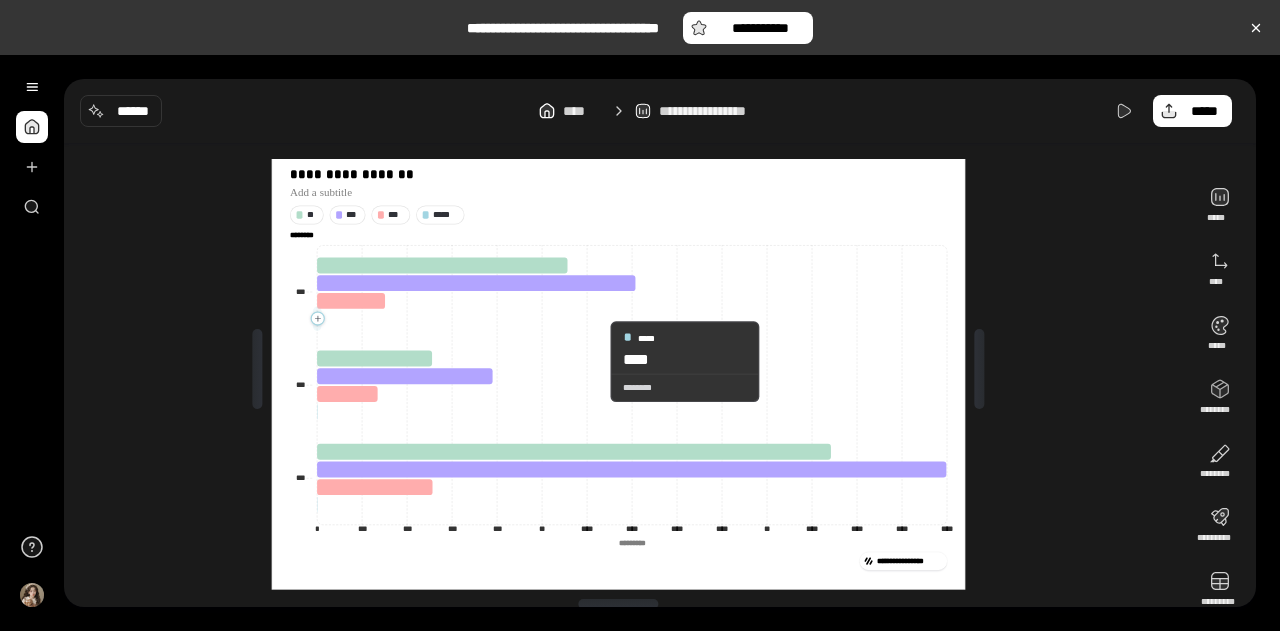 scroll, scrollTop: 72, scrollLeft: 0, axis: vertical 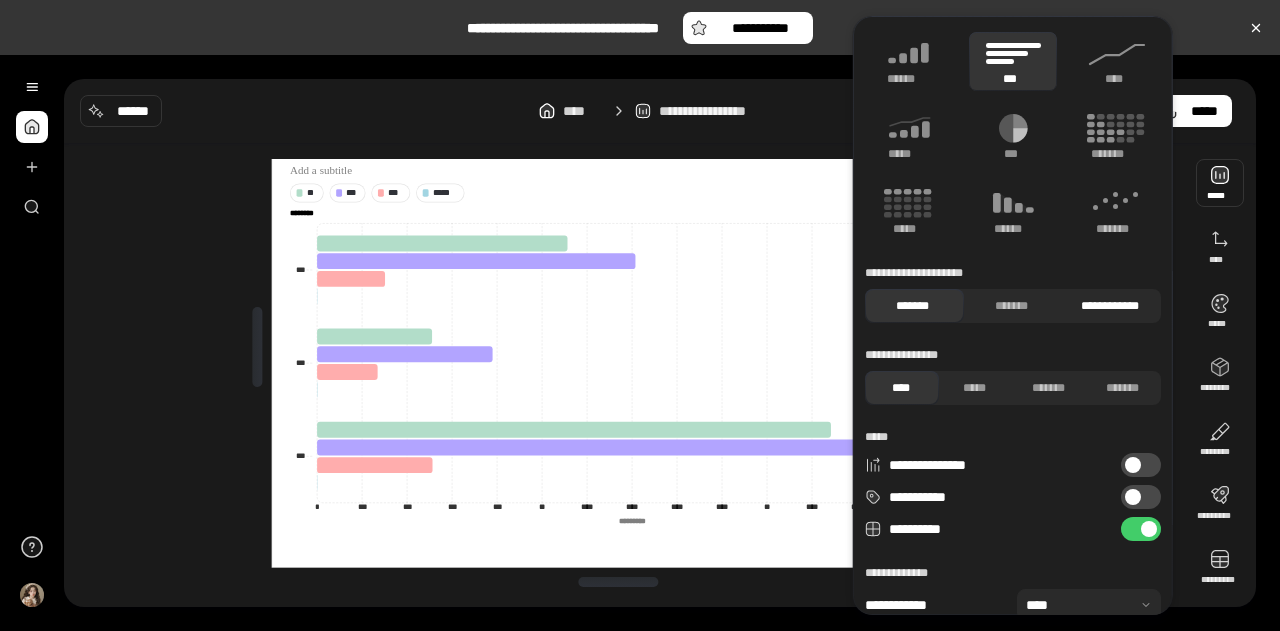 click on "**********" at bounding box center (1109, 306) 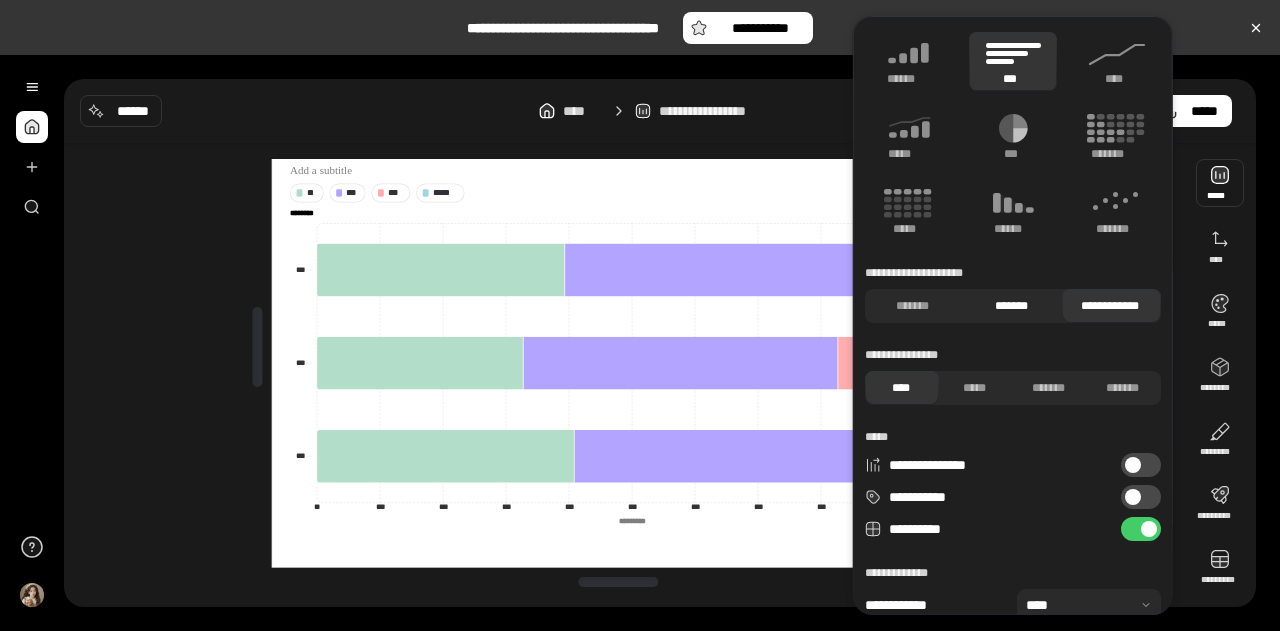 click on "*******" at bounding box center [1010, 306] 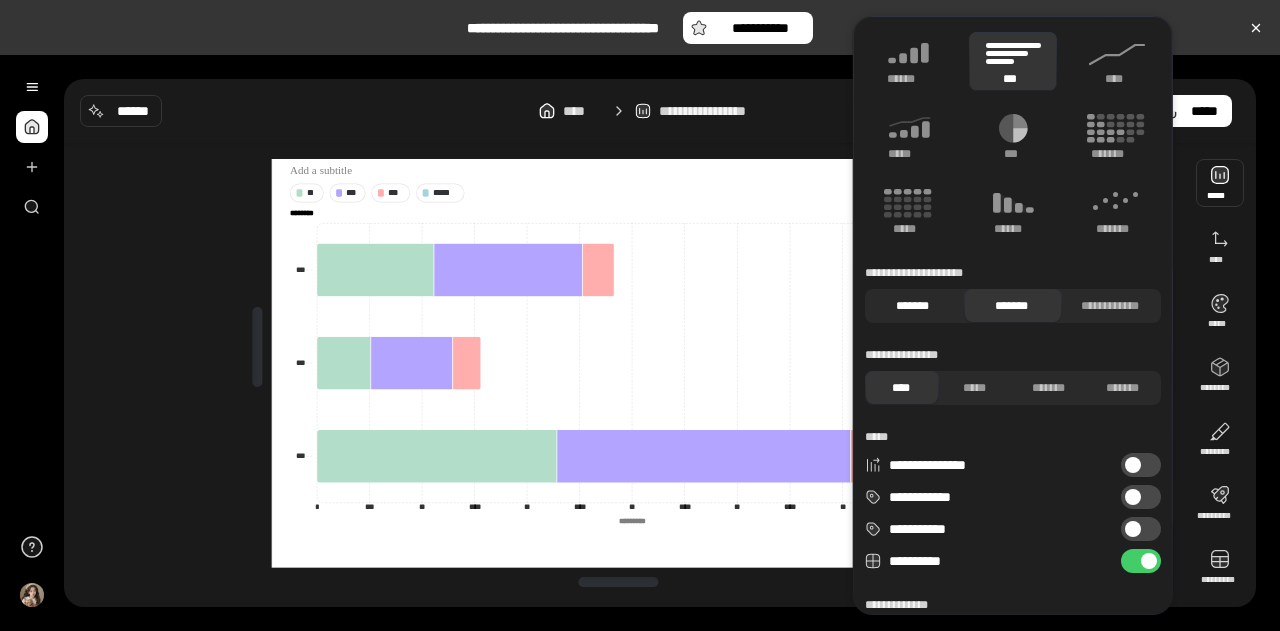 click on "*******" at bounding box center (912, 306) 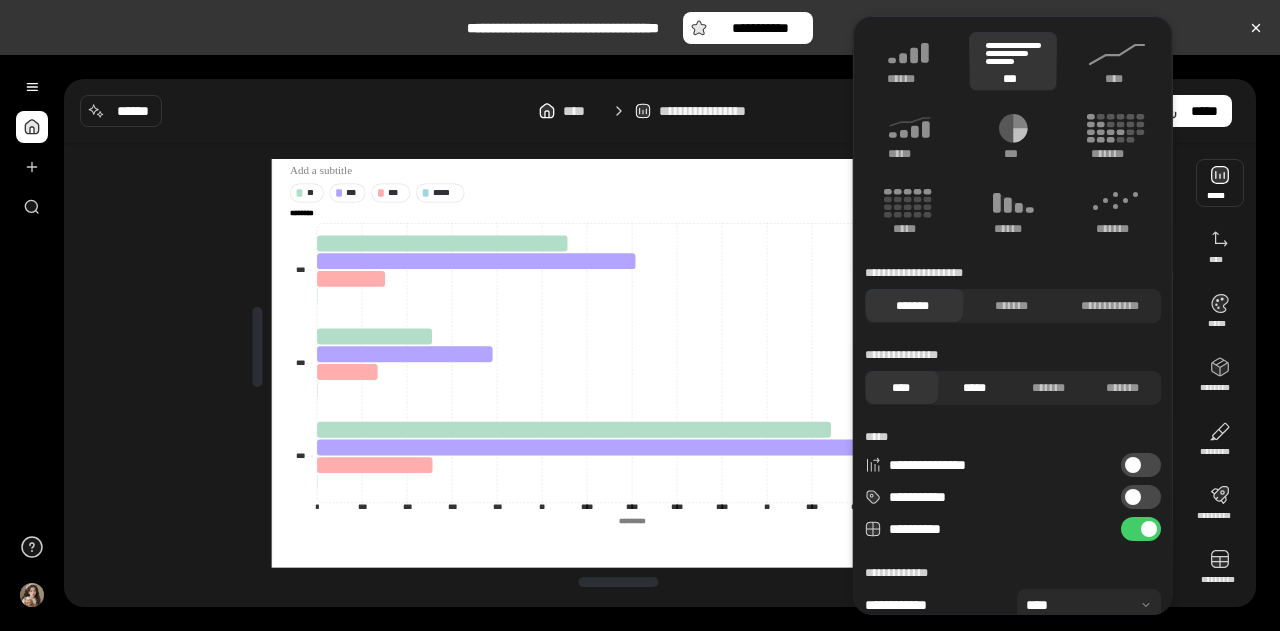 click on "*****" at bounding box center [975, 388] 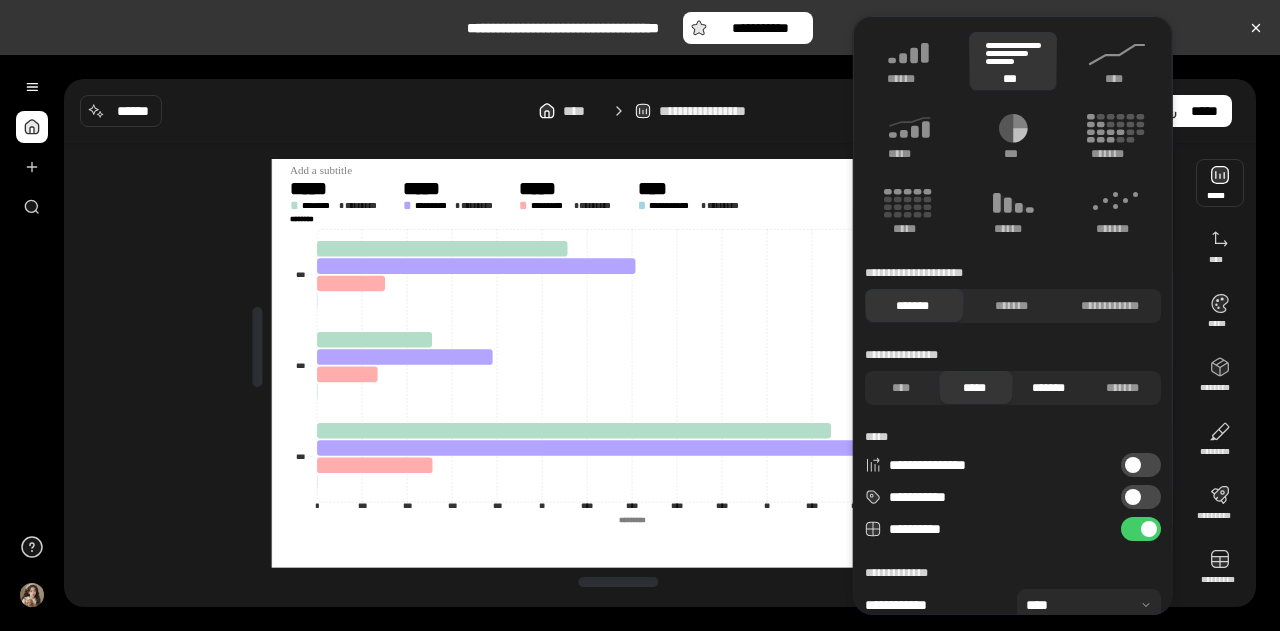 click on "*******" at bounding box center [1049, 388] 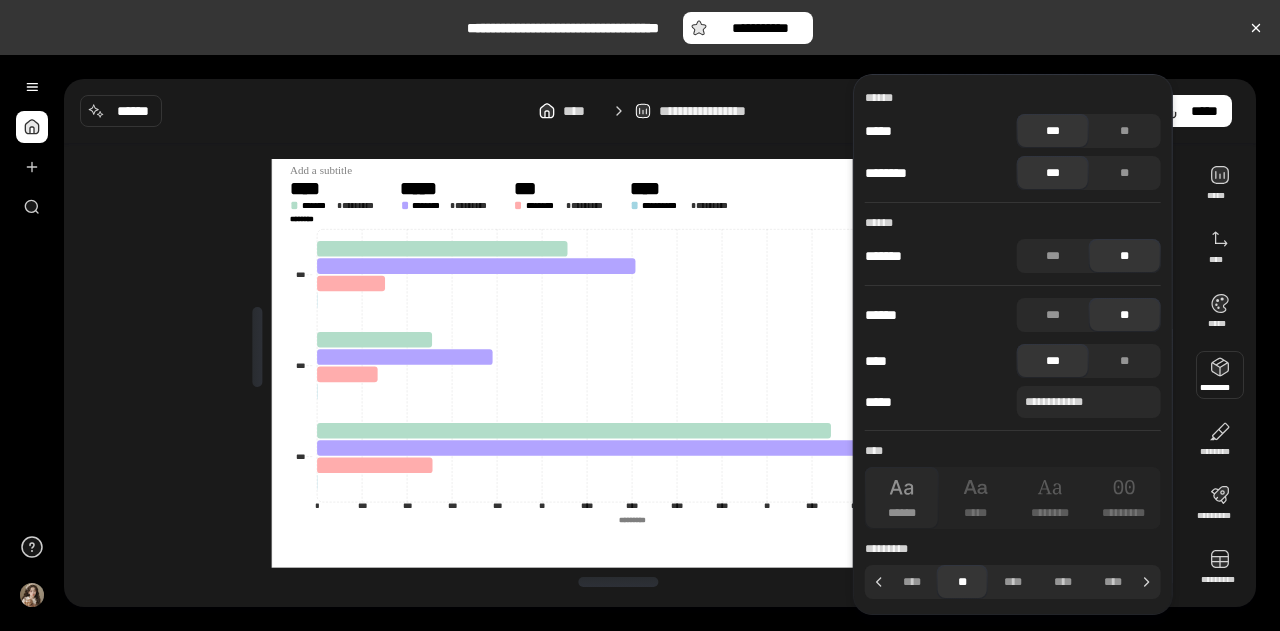 click on "**********" at bounding box center (672, 343) 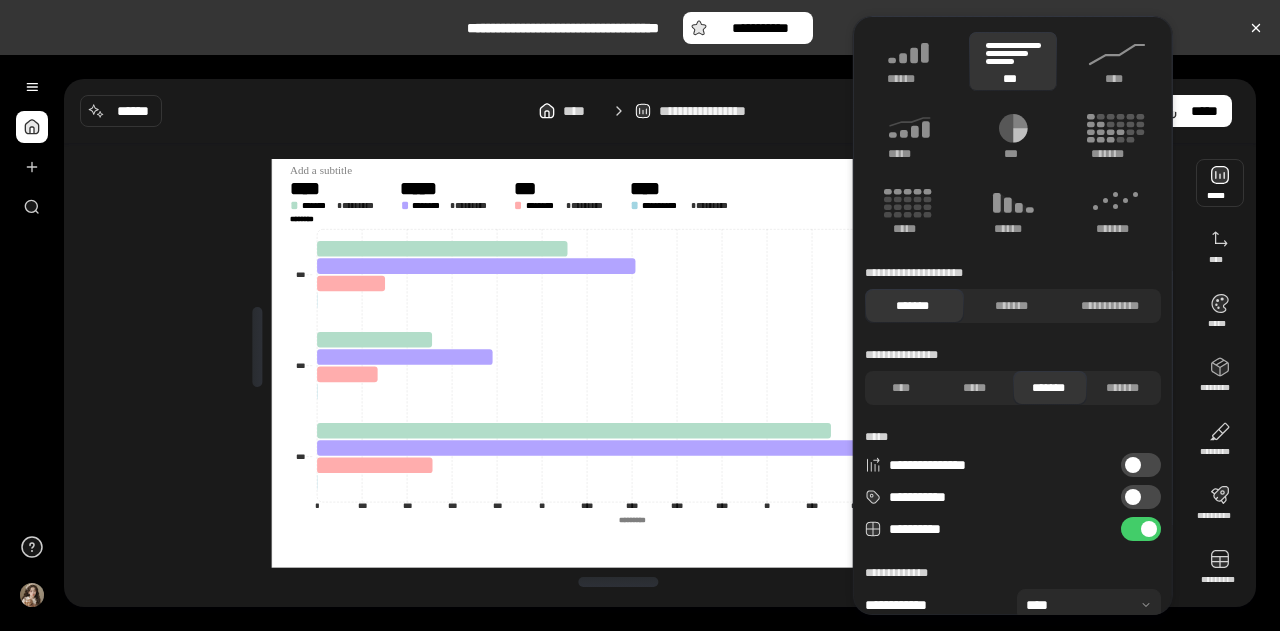 click at bounding box center [1220, 183] 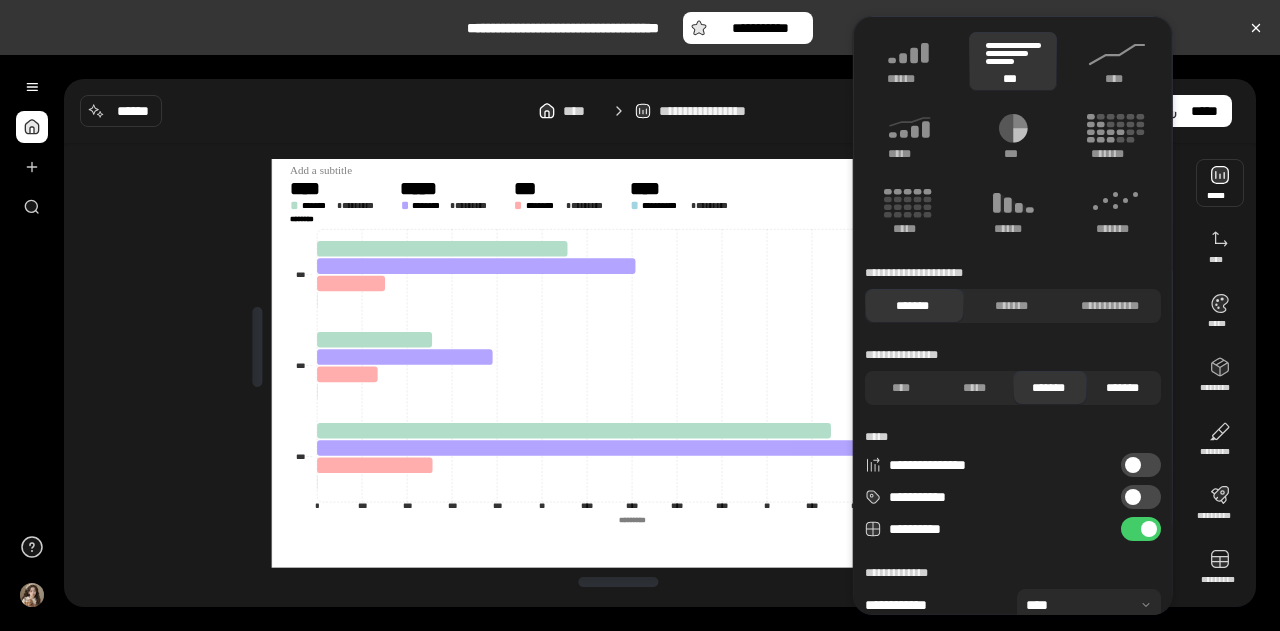 click on "*******" at bounding box center [1123, 388] 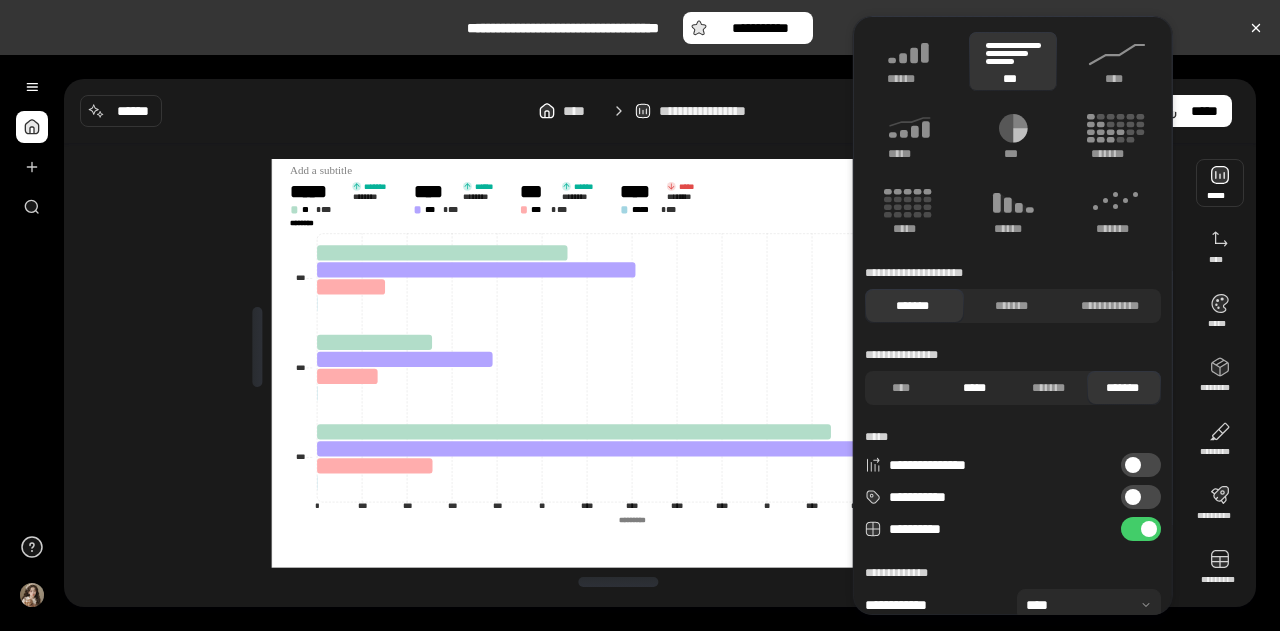 click on "*****" at bounding box center (975, 388) 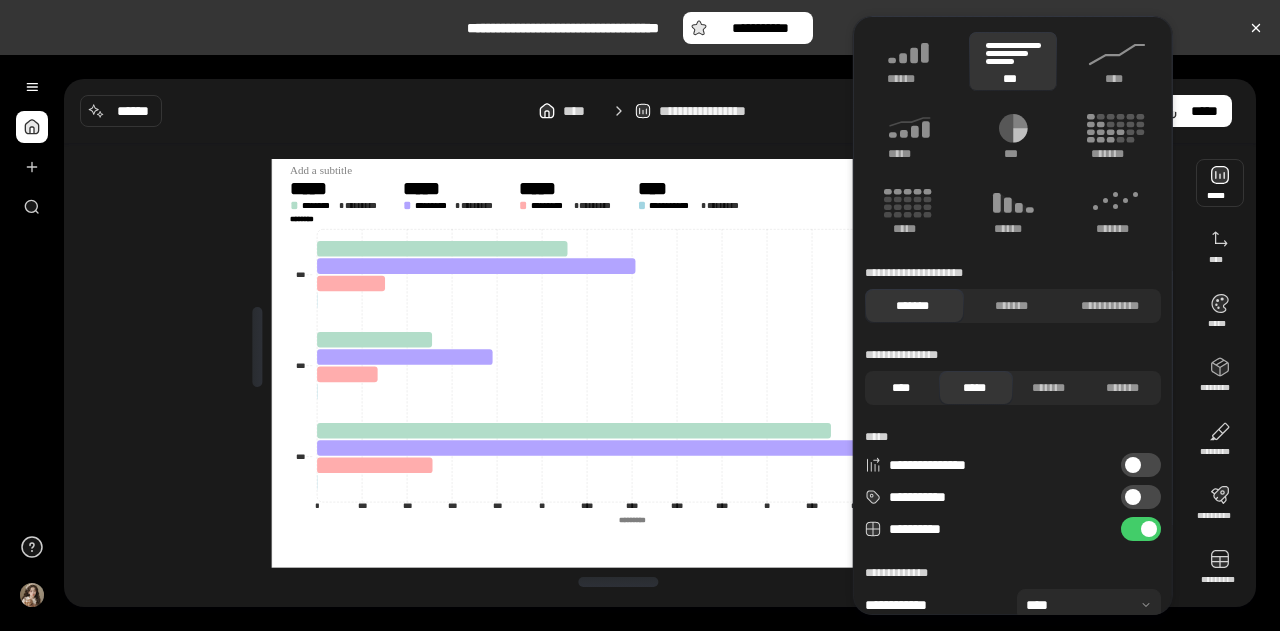 click on "****" at bounding box center [901, 388] 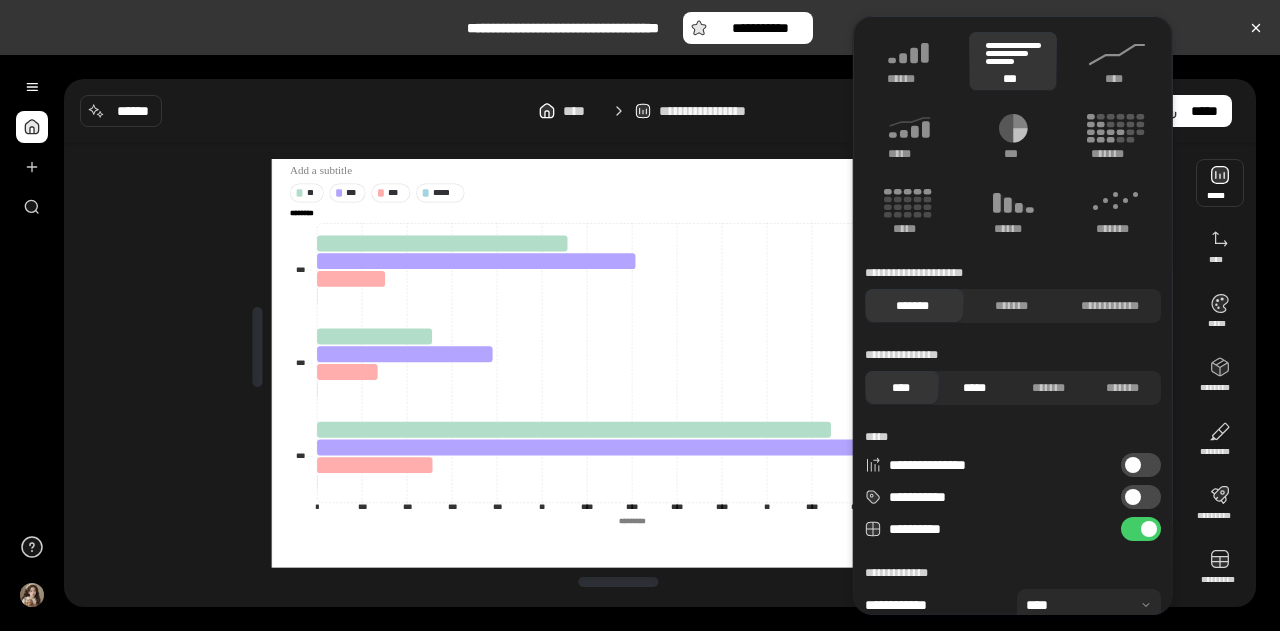 click on "*****" at bounding box center (975, 388) 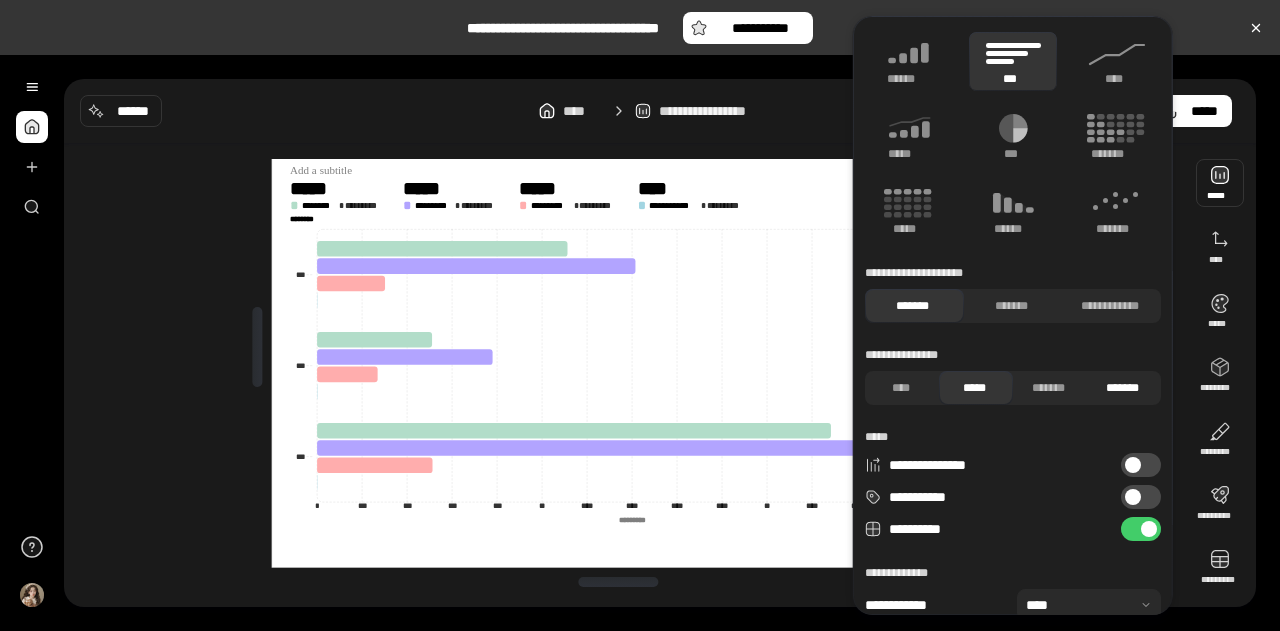 click on "*******" at bounding box center (1123, 388) 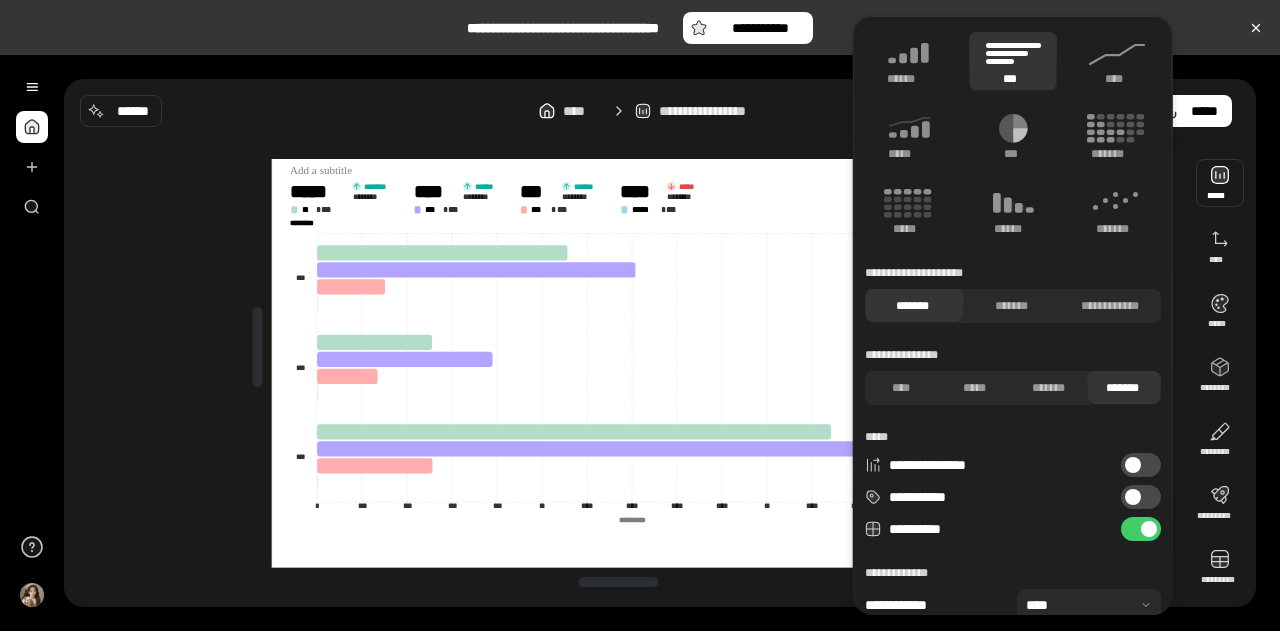 click on "*******" at bounding box center (912, 306) 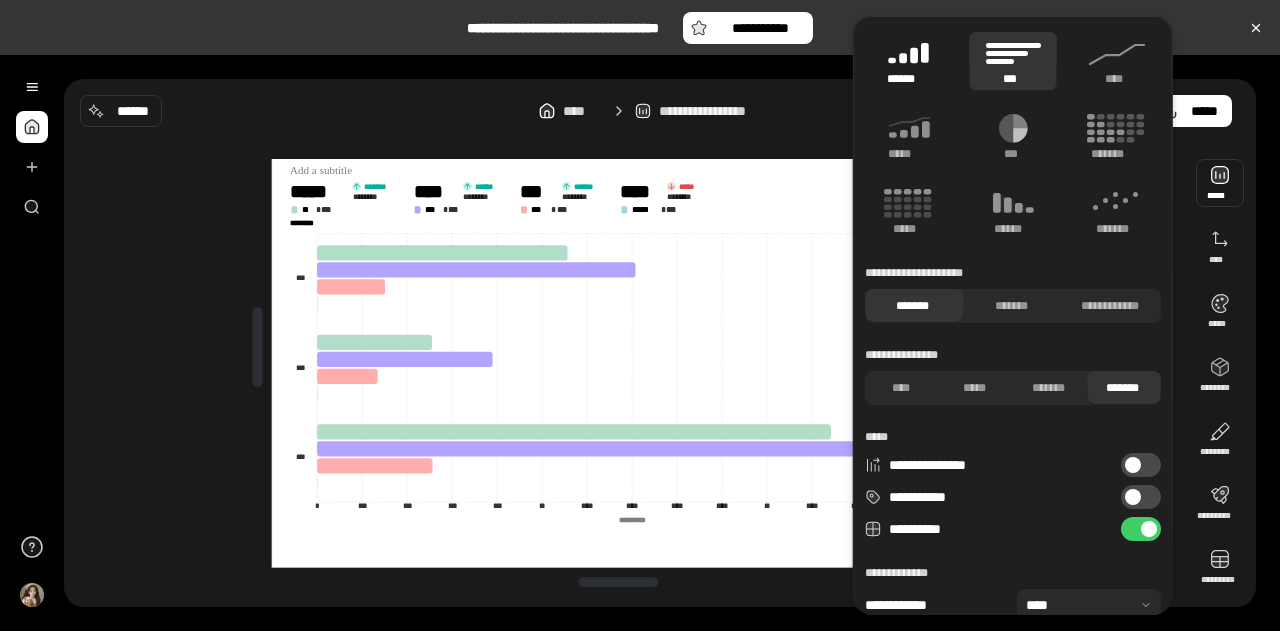 click 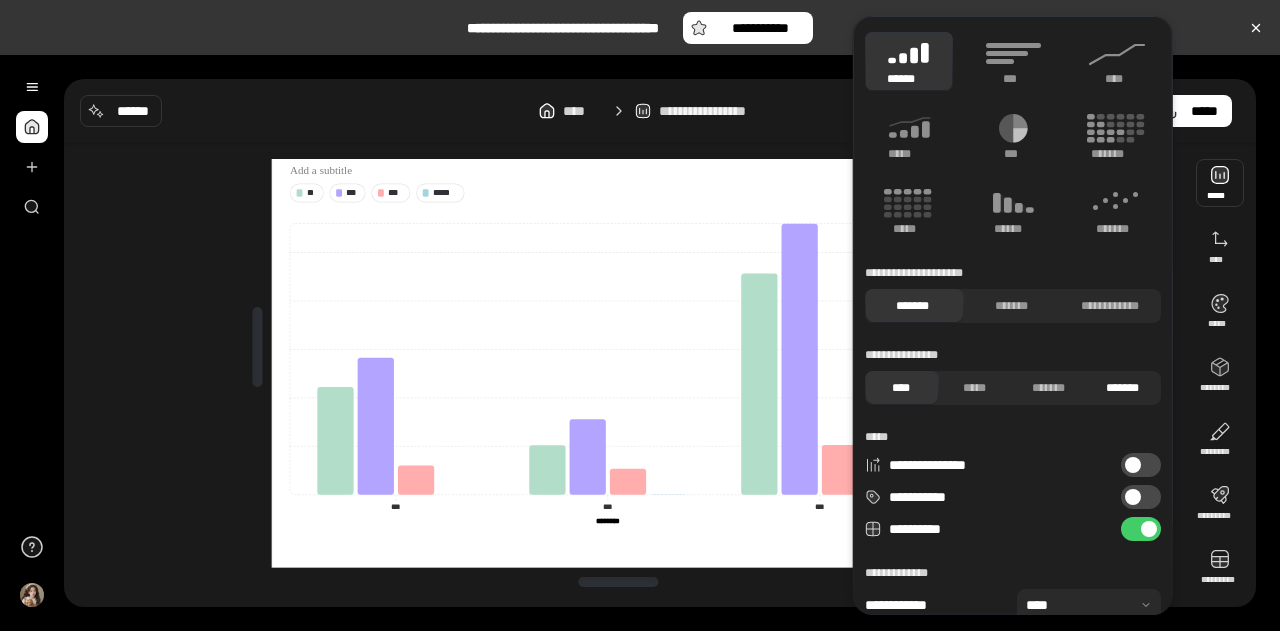 click on "*******" at bounding box center (1123, 388) 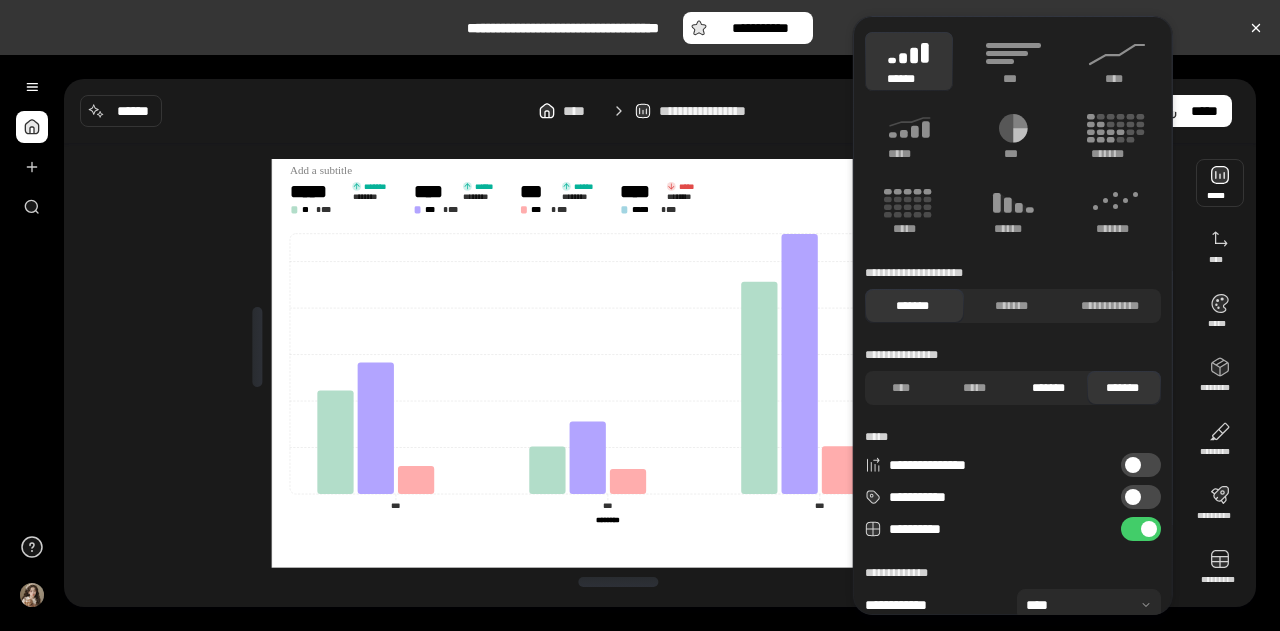click on "*******" at bounding box center [1049, 388] 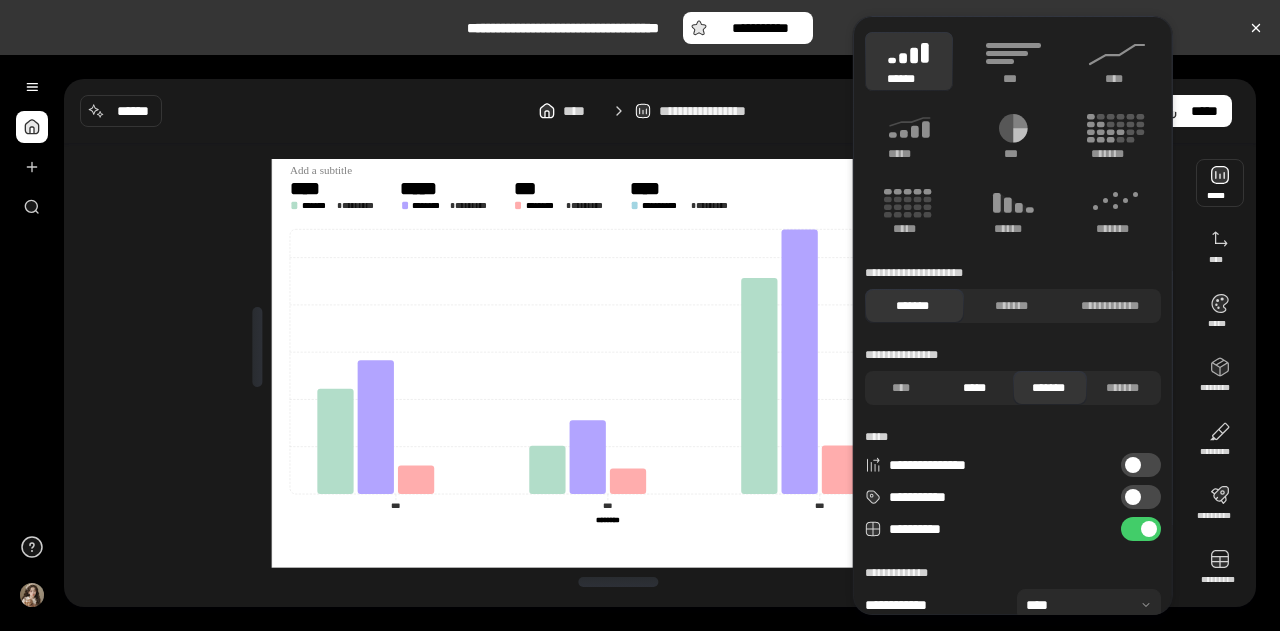 click on "*****" at bounding box center (975, 388) 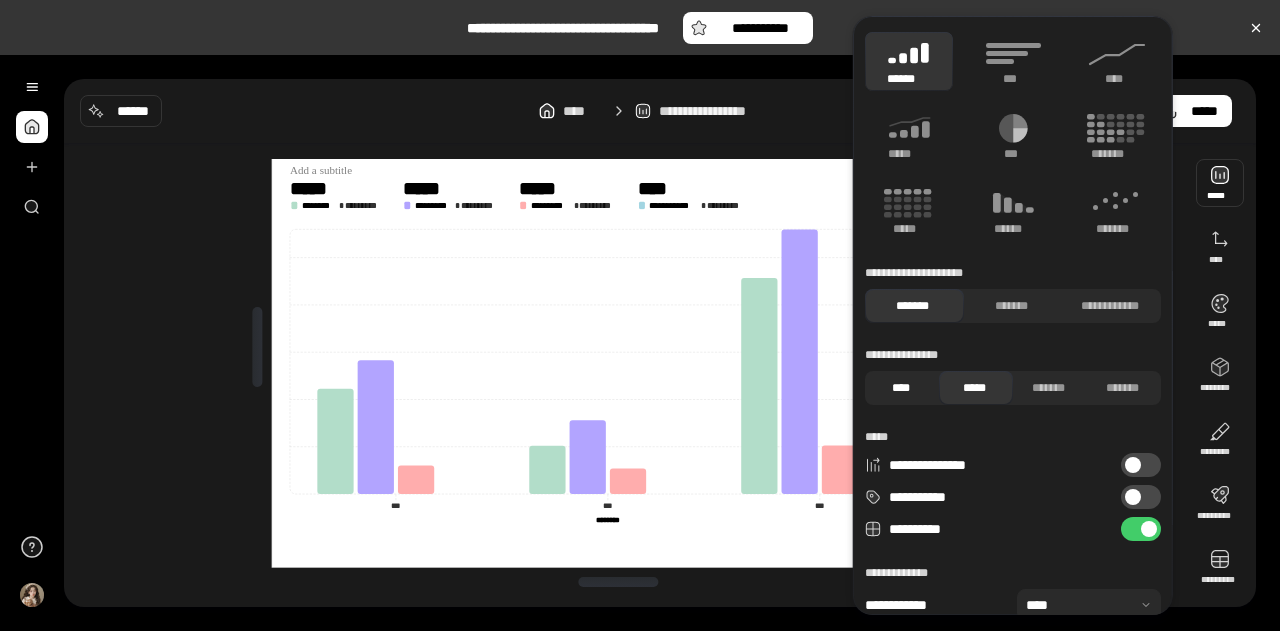 click on "****" at bounding box center [901, 388] 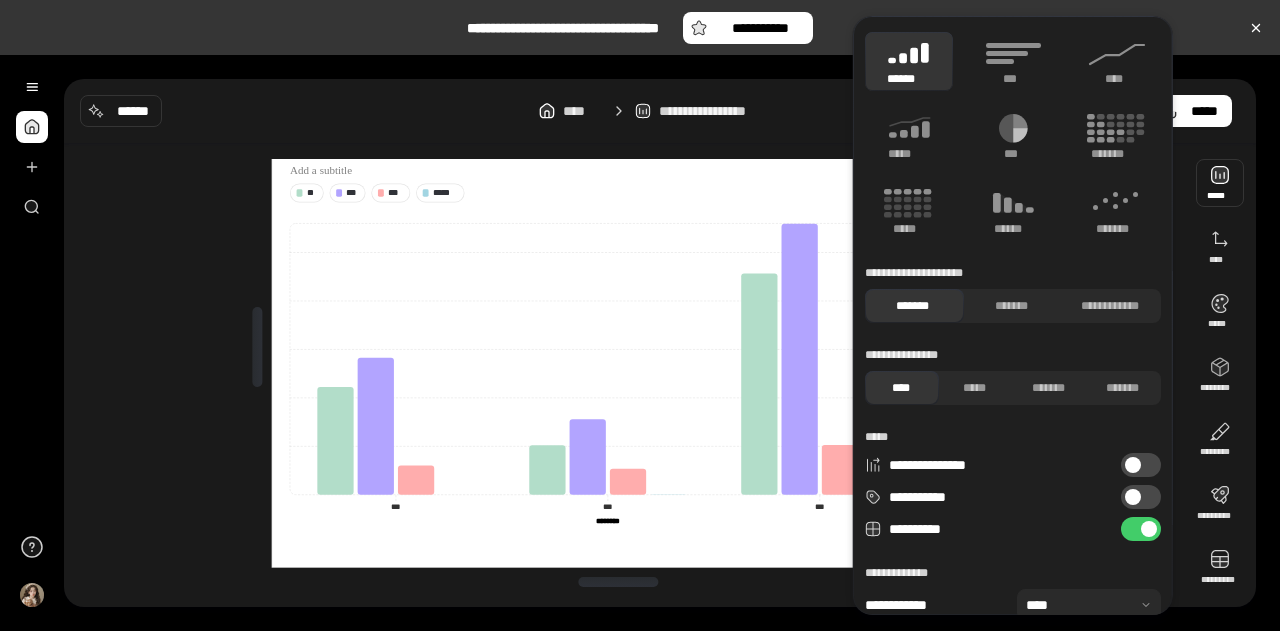click on "**********" at bounding box center [1141, 465] 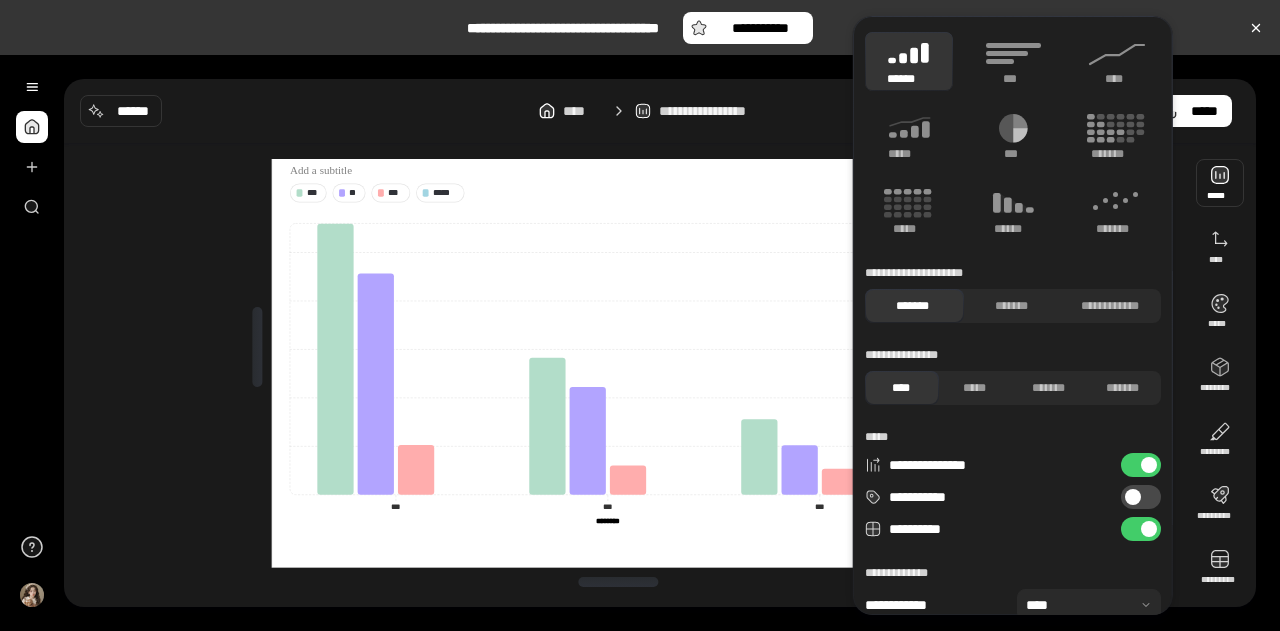 click on "**********" at bounding box center (1141, 465) 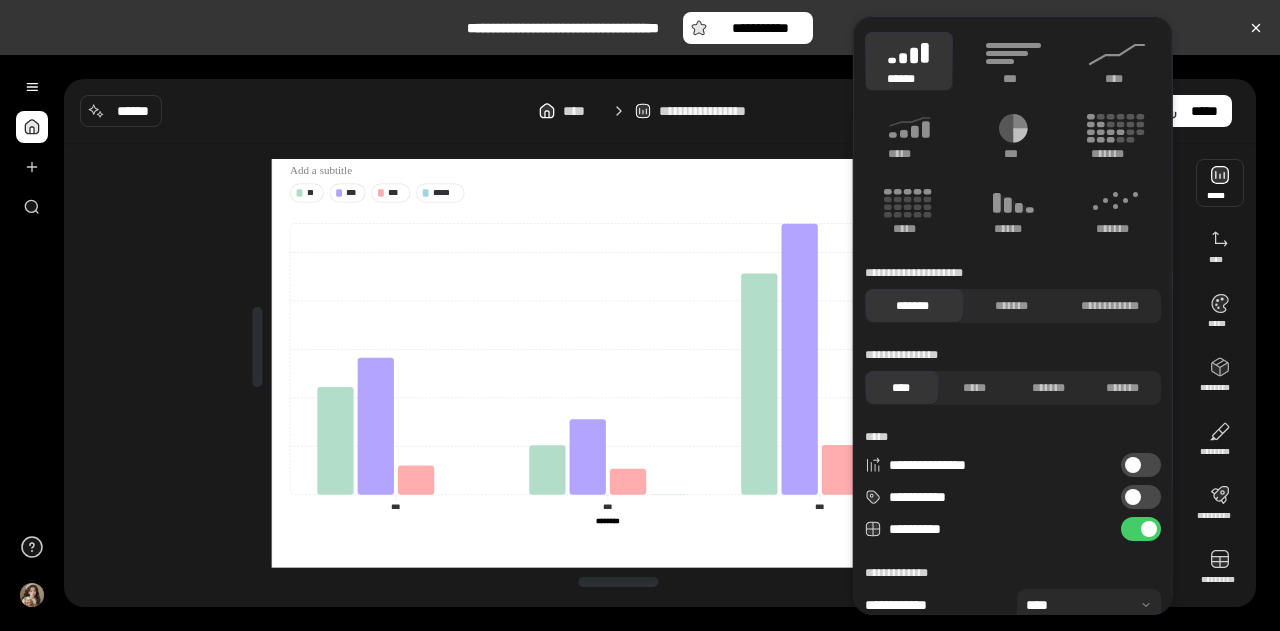 click on "**********" at bounding box center [1141, 465] 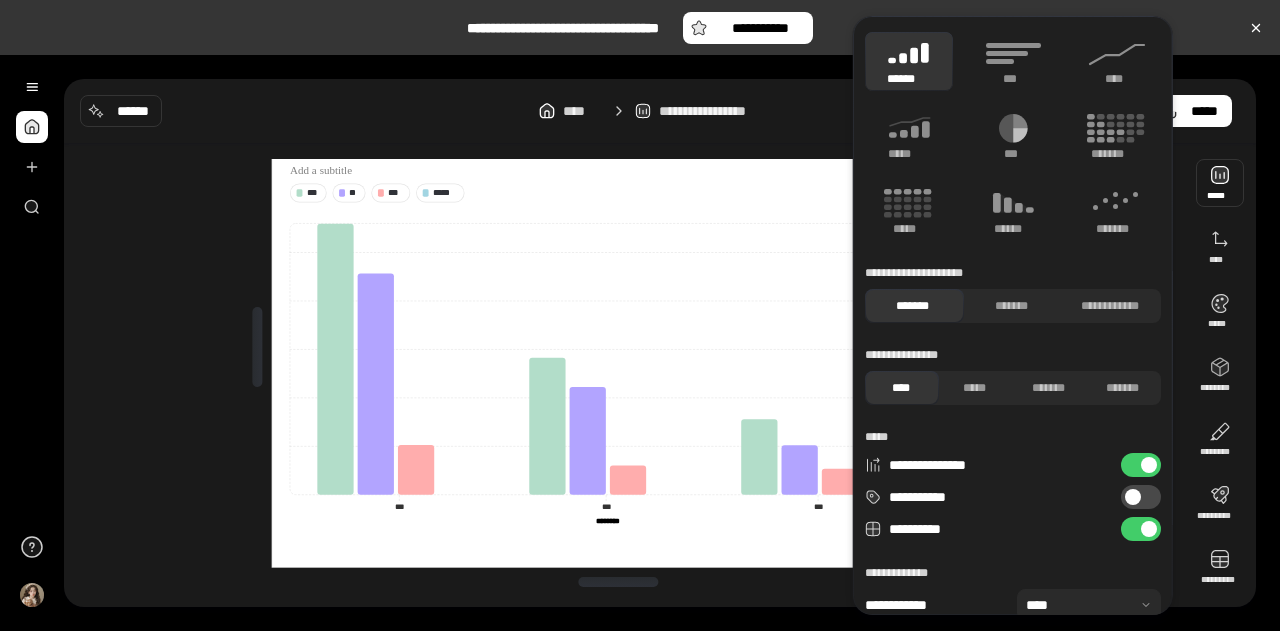 click on "**********" at bounding box center [1141, 497] 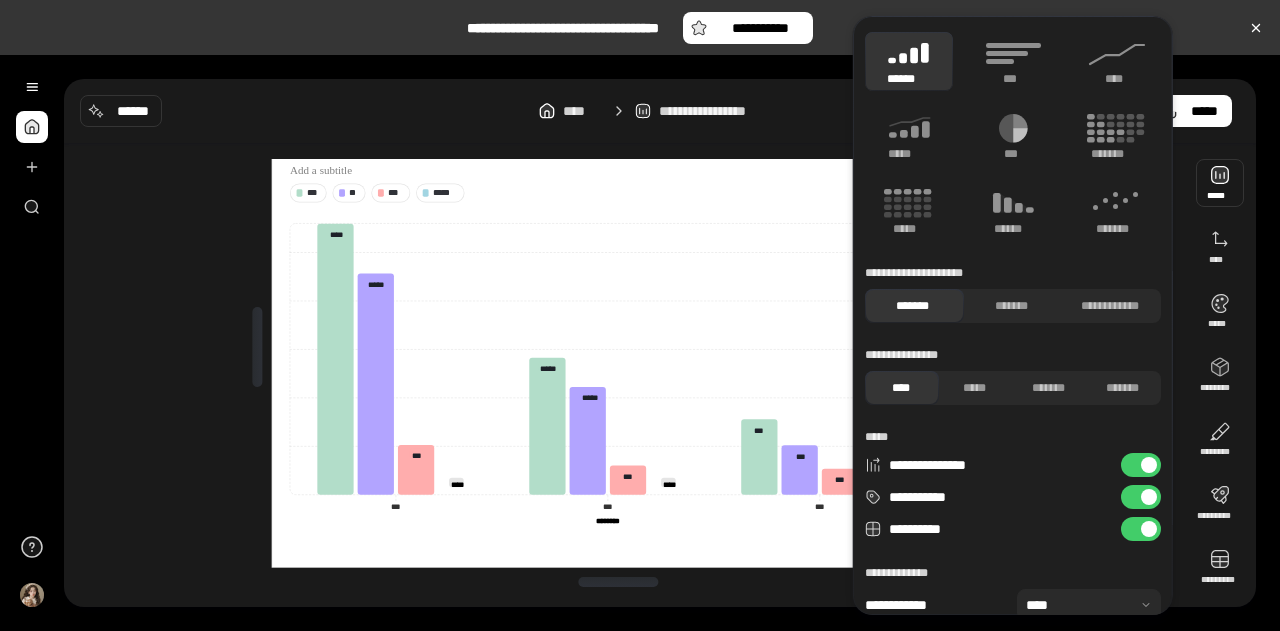 click on "**********" at bounding box center (1141, 497) 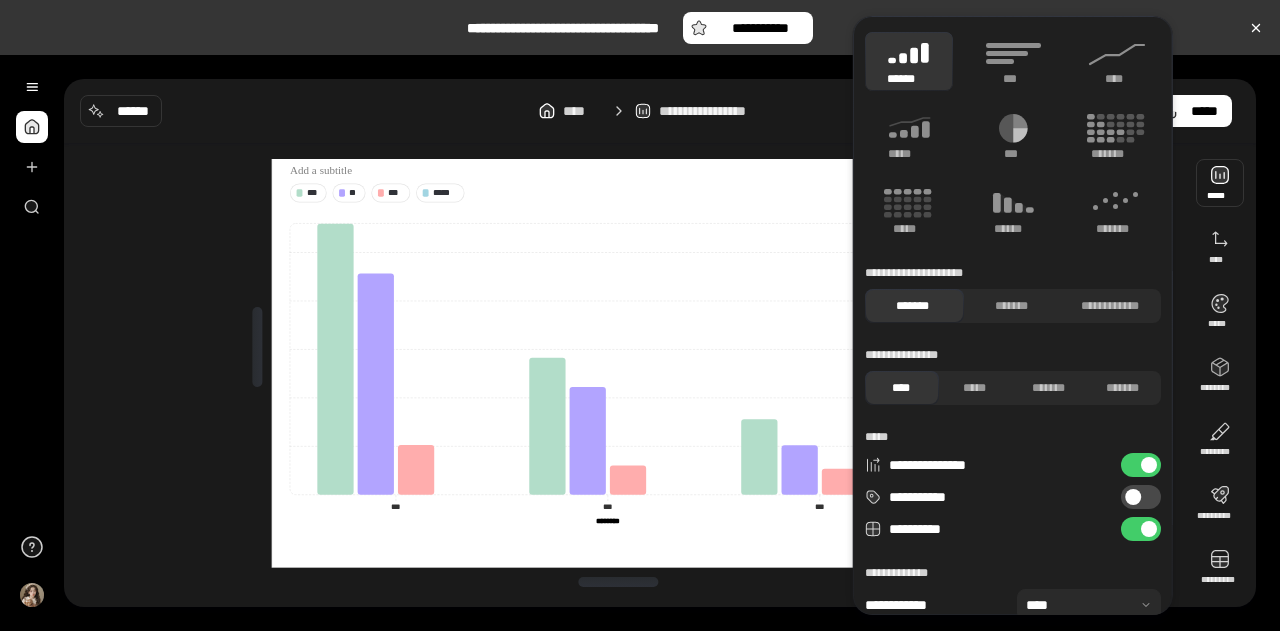 click on "**********" at bounding box center [1141, 497] 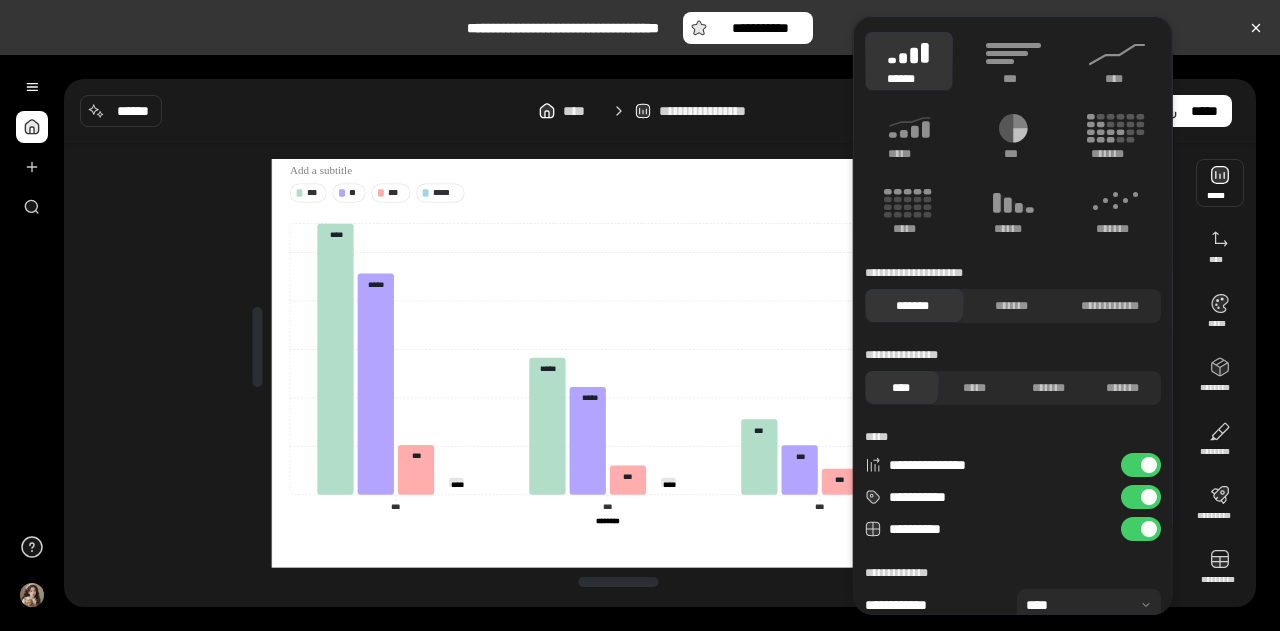 click on "**********" at bounding box center [1141, 465] 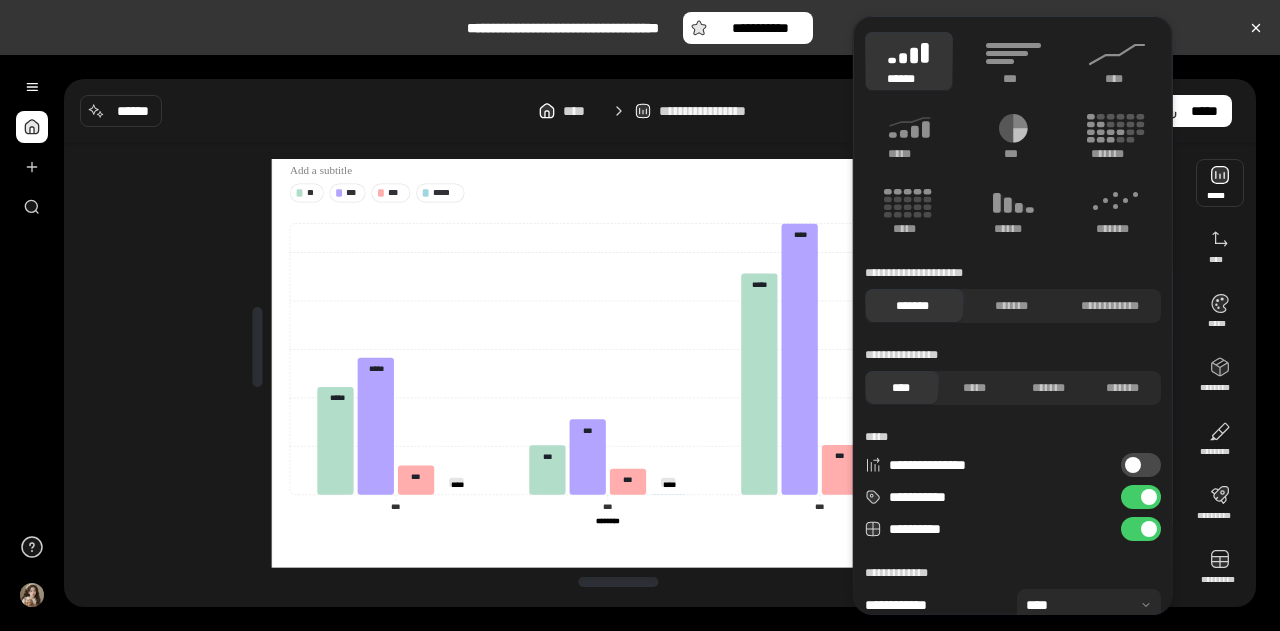click on "**********" at bounding box center [1141, 465] 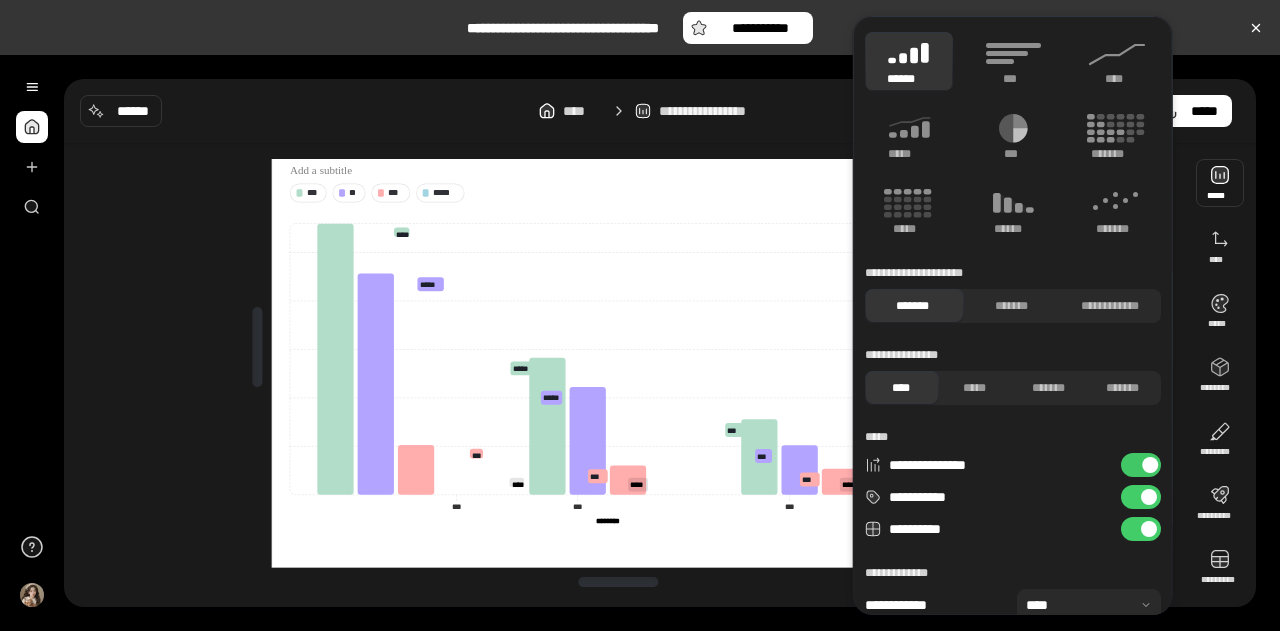 click on "**********" at bounding box center (1141, 465) 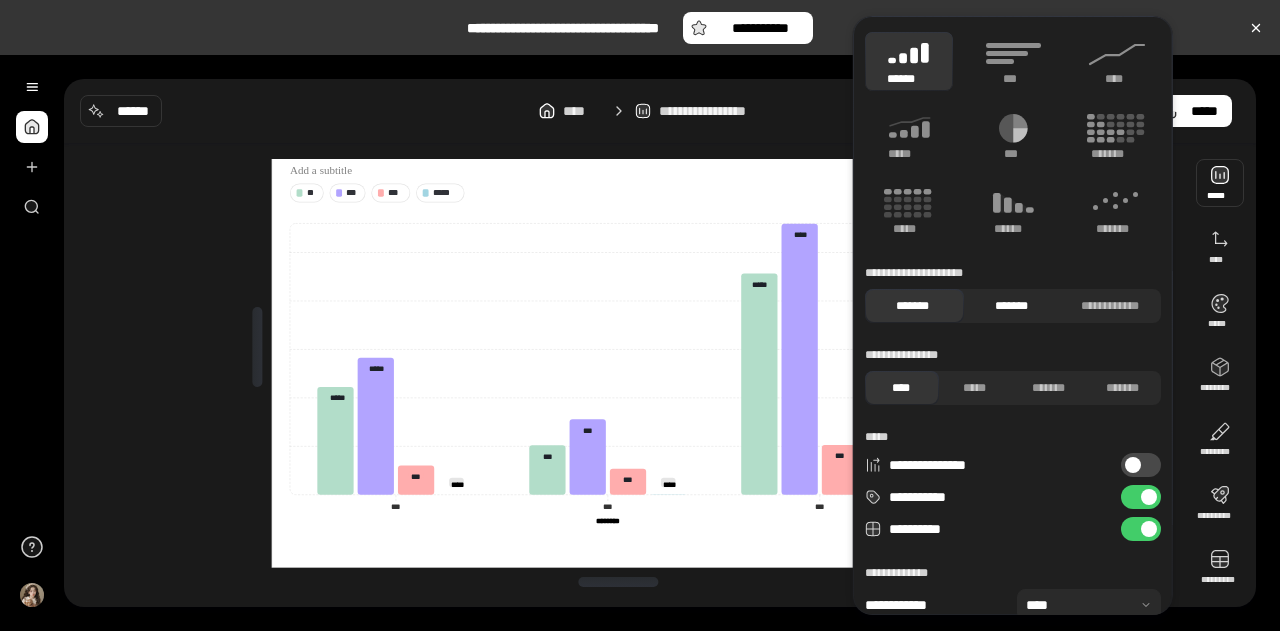click on "*******" at bounding box center (1010, 306) 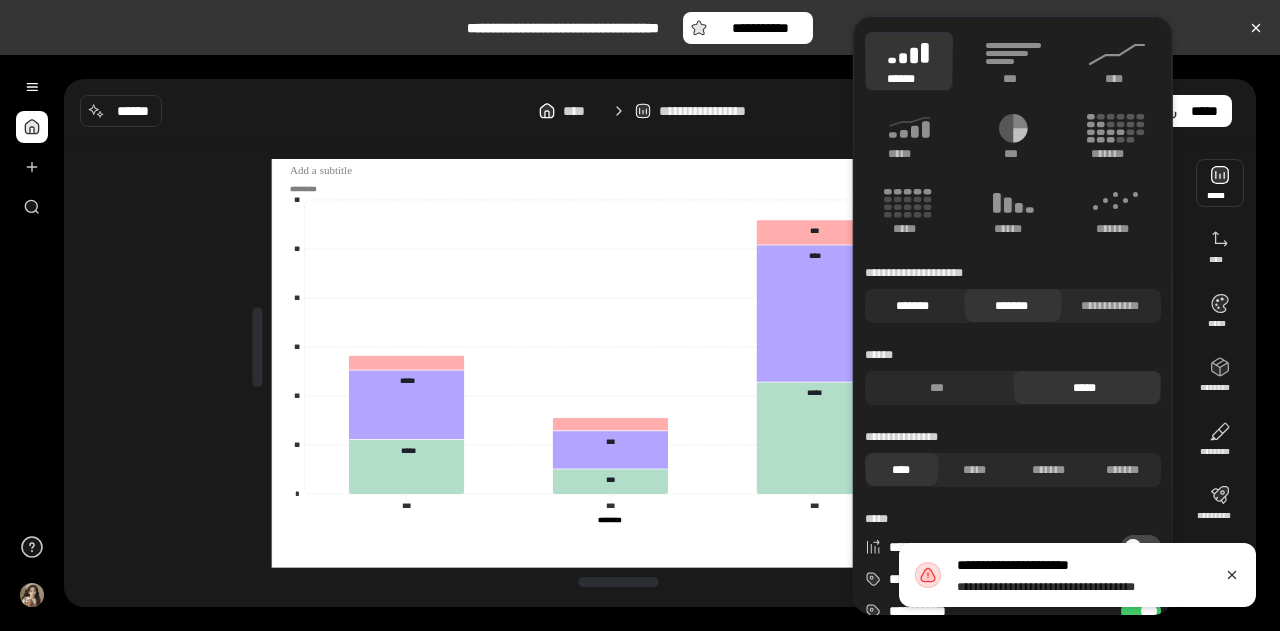 click on "*******" at bounding box center [912, 306] 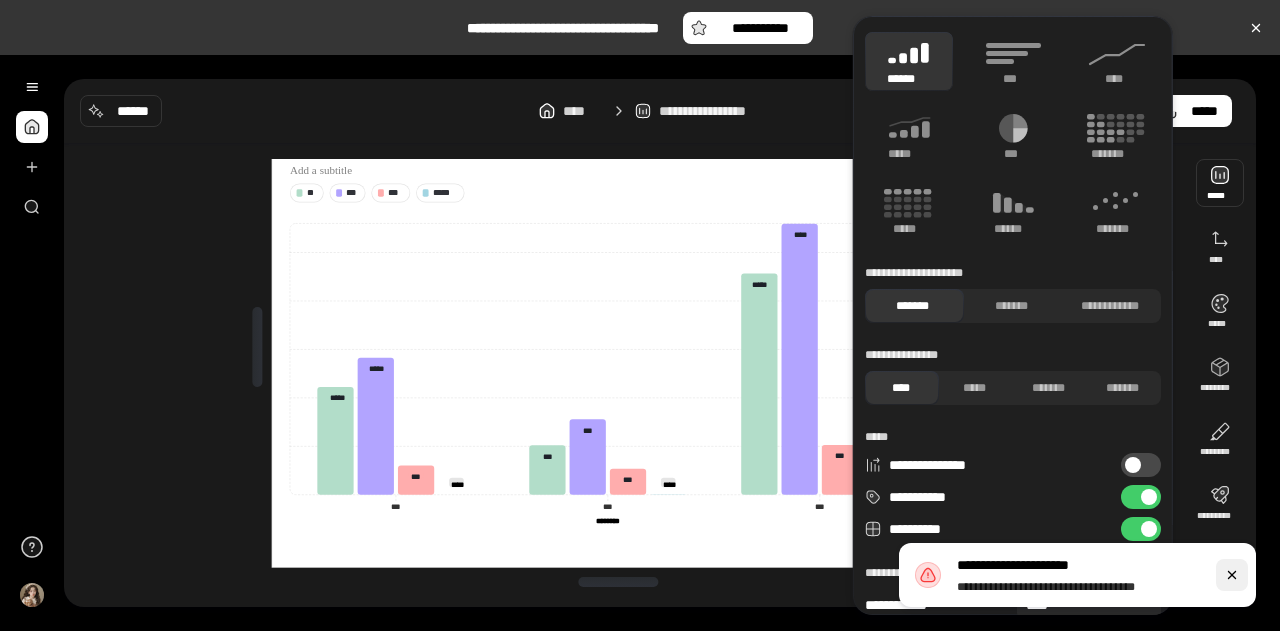 click at bounding box center (1232, 575) 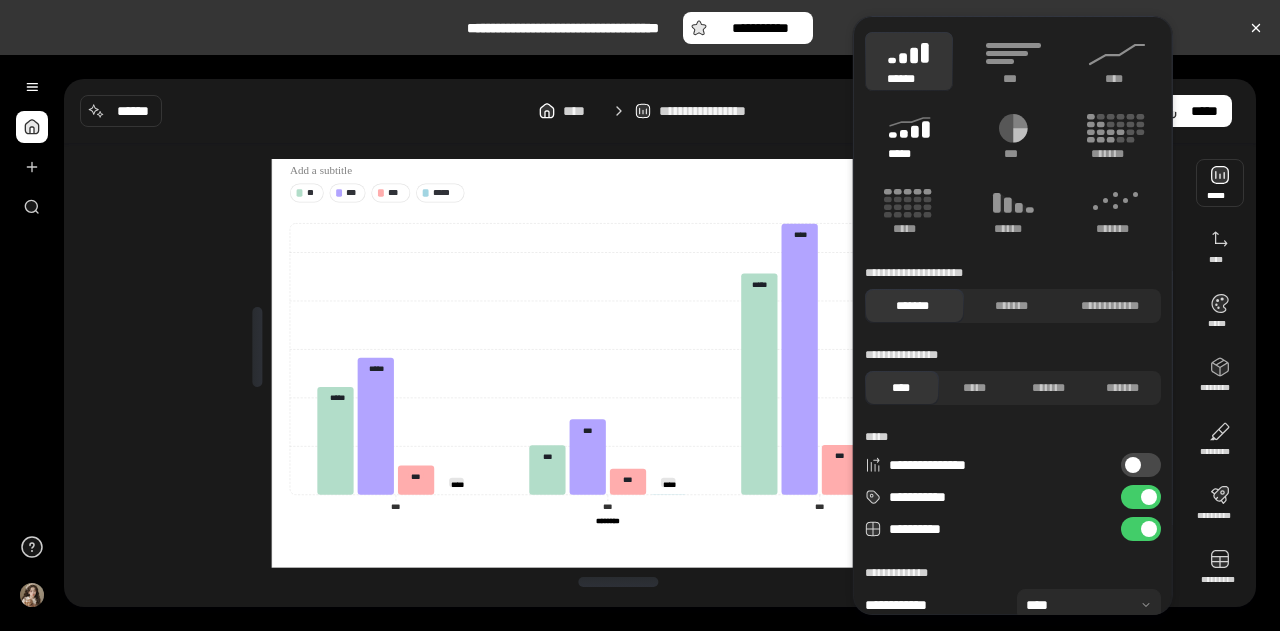 click on "*****" at bounding box center [908, 154] 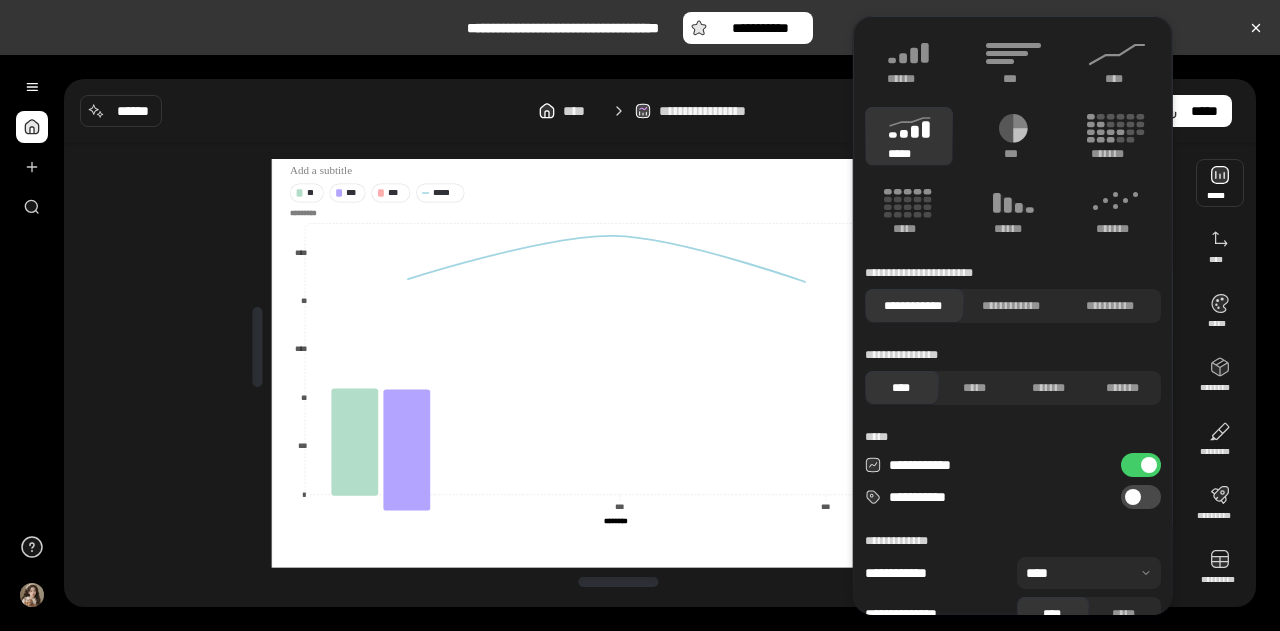 click on "*****" at bounding box center (909, 136) 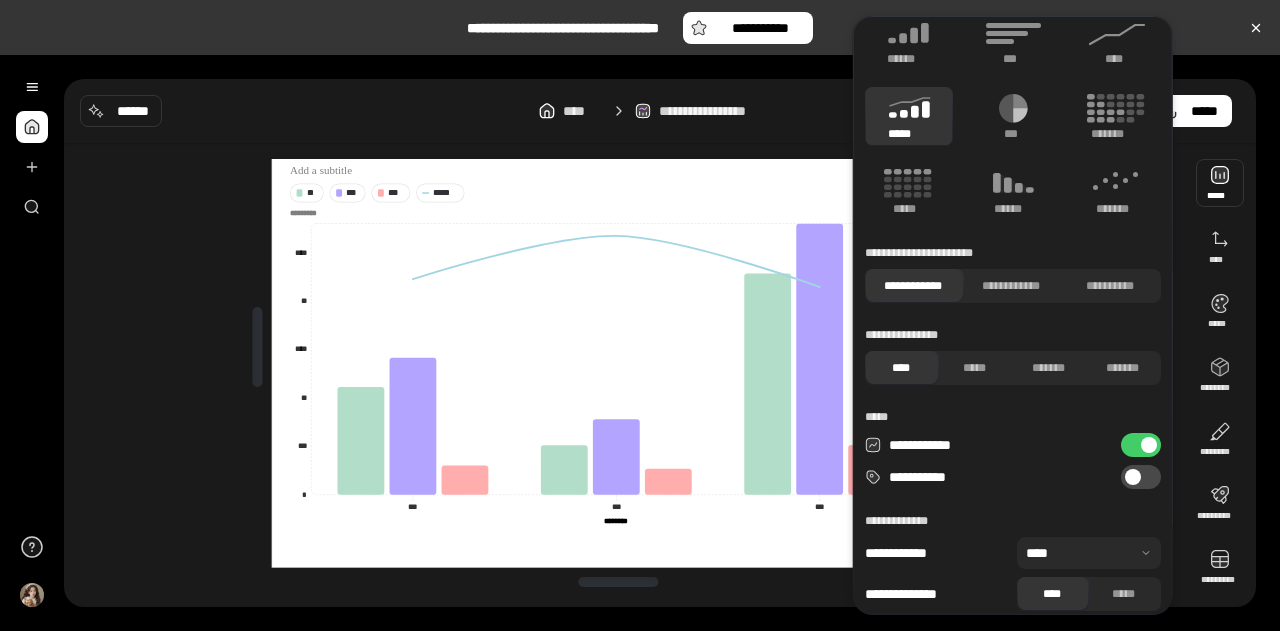 scroll, scrollTop: 32, scrollLeft: 0, axis: vertical 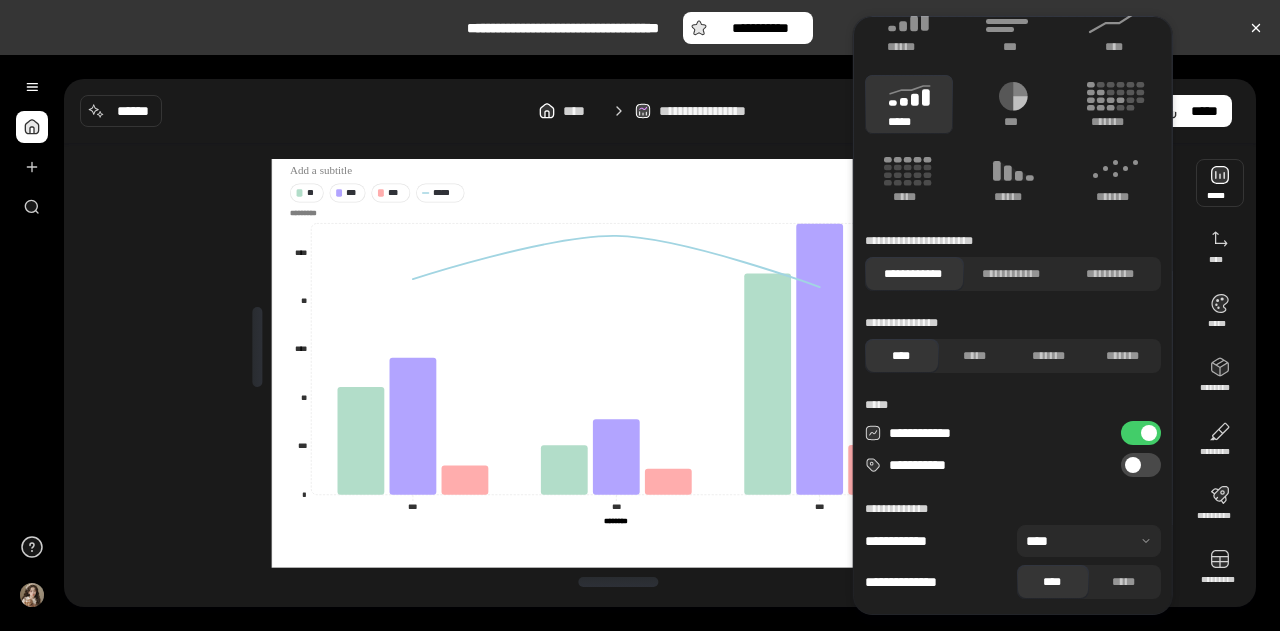 click at bounding box center (1089, 541) 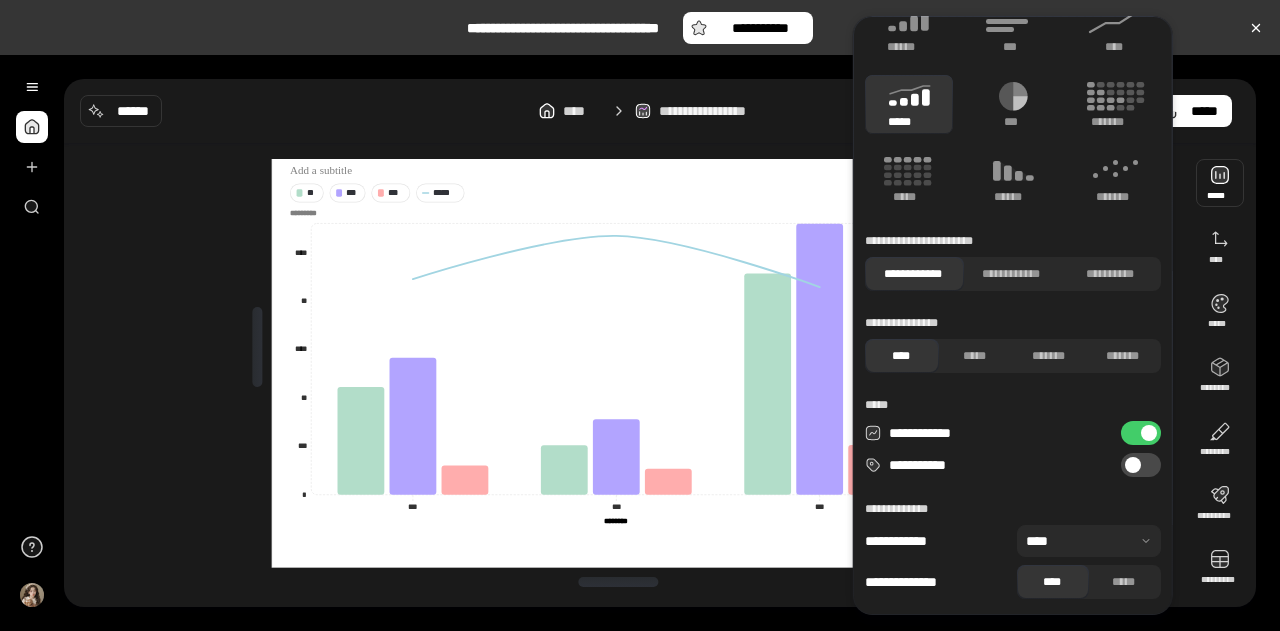 click on "****" at bounding box center (1052, 582) 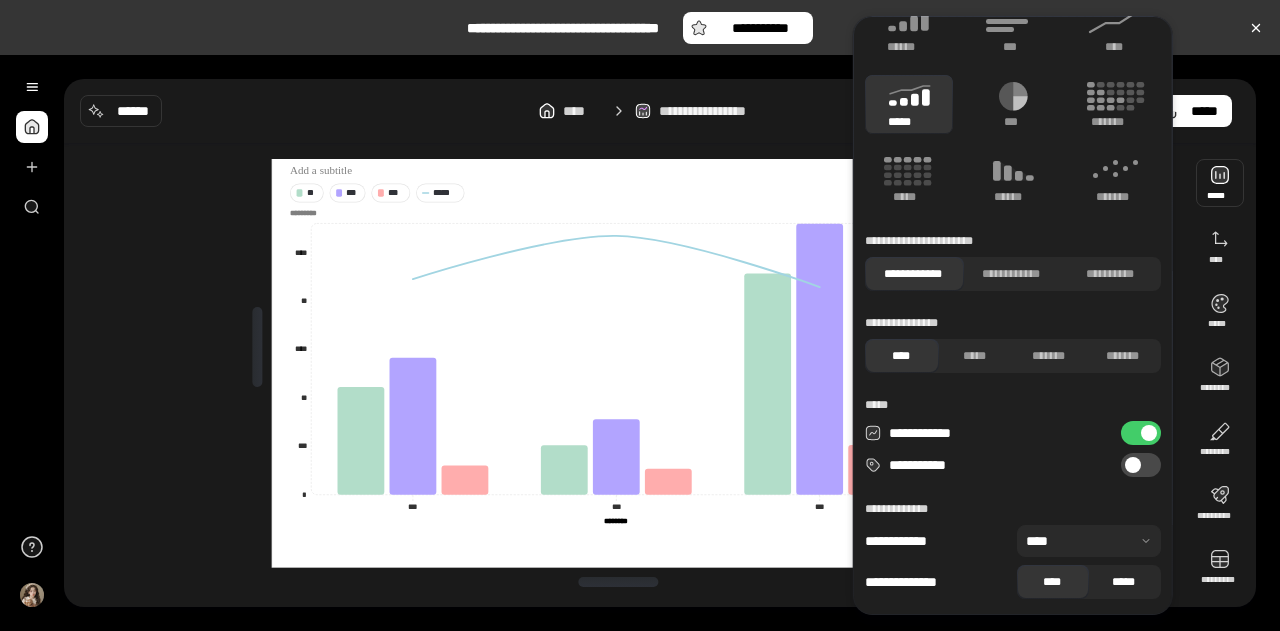 click on "*****" at bounding box center (1124, 582) 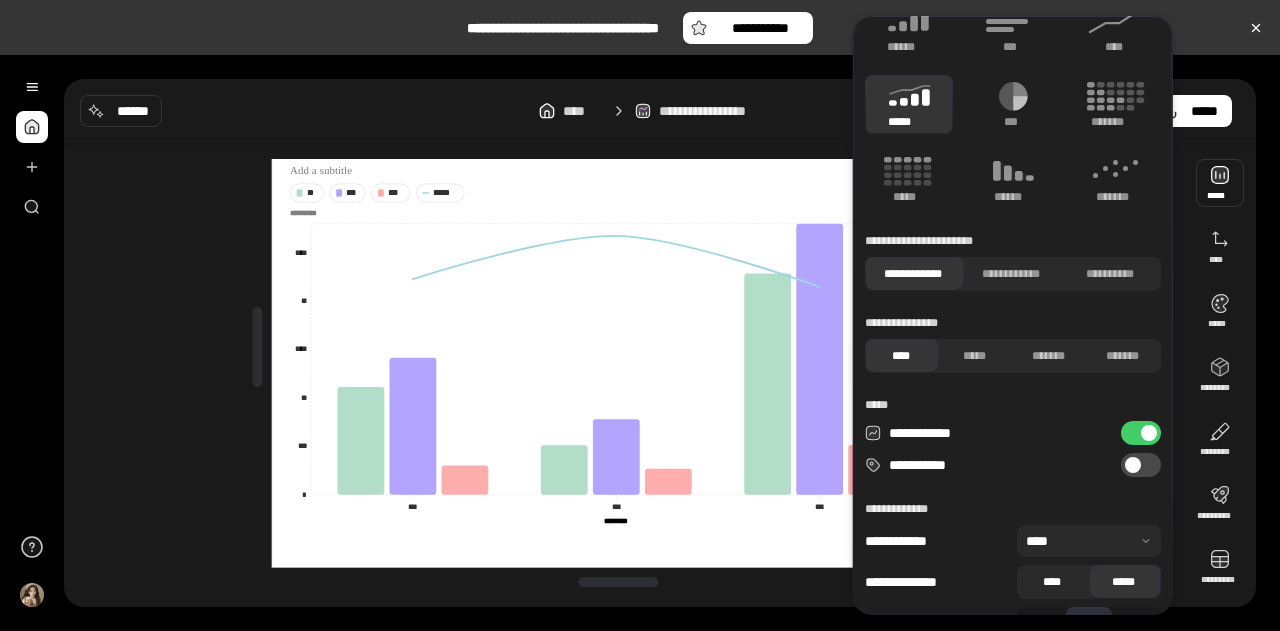 click on "****" at bounding box center (1052, 582) 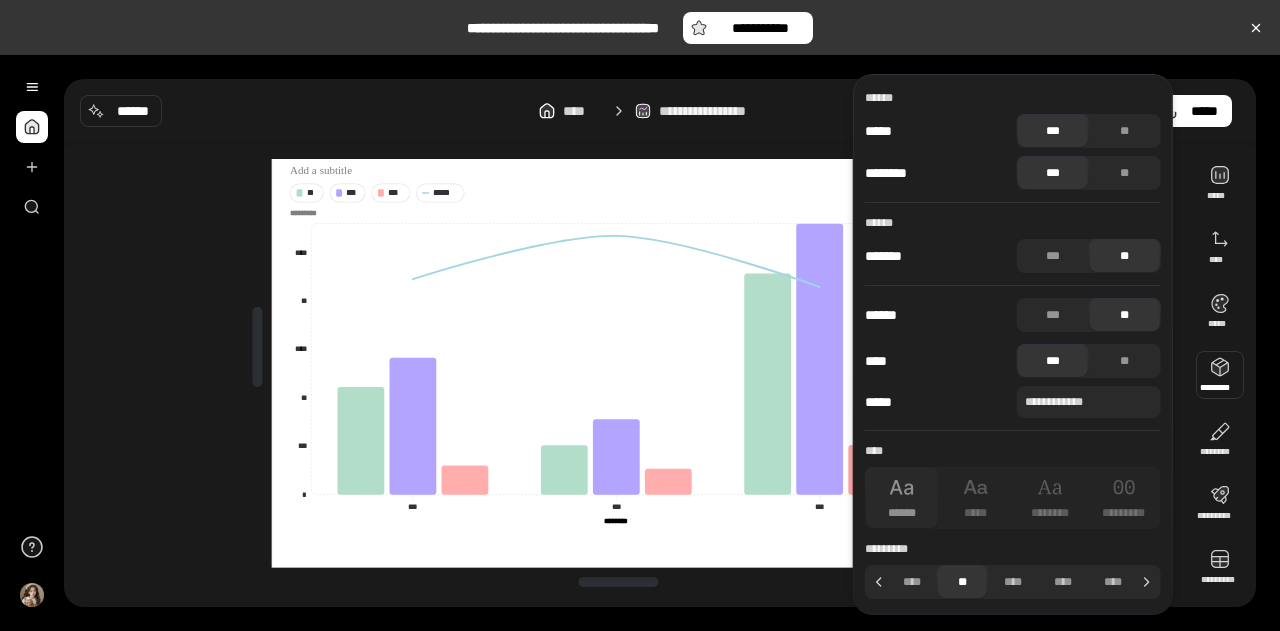 click on "**********" at bounding box center [1013, 344] 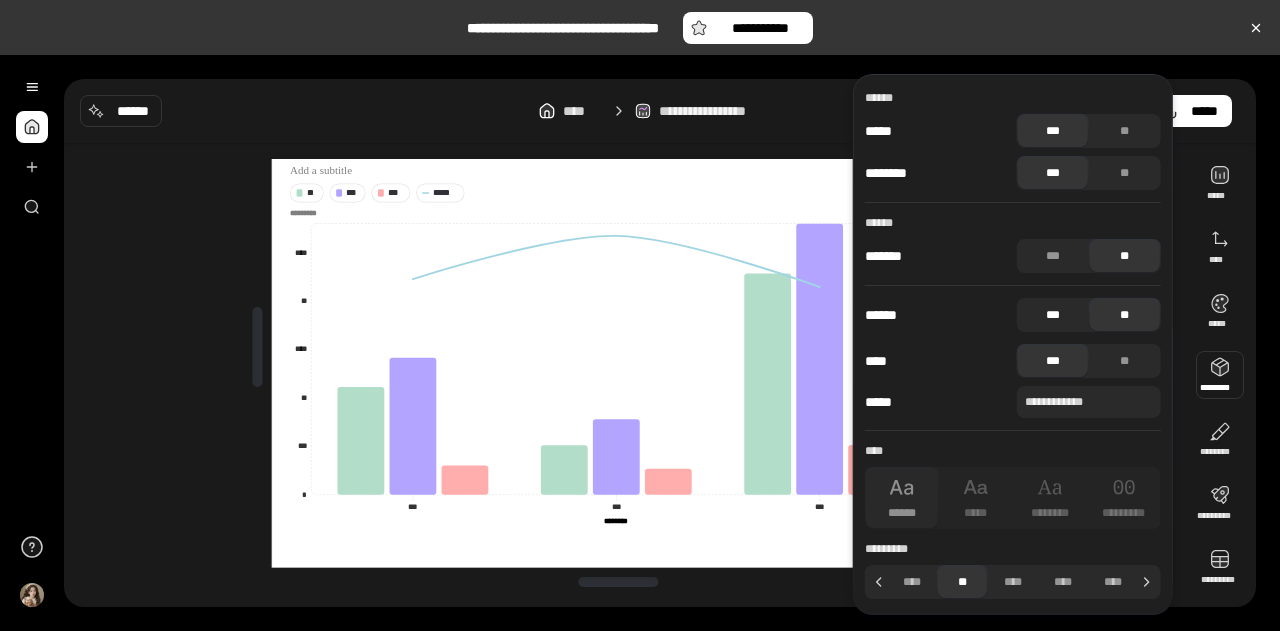 click on "***" at bounding box center [1053, 315] 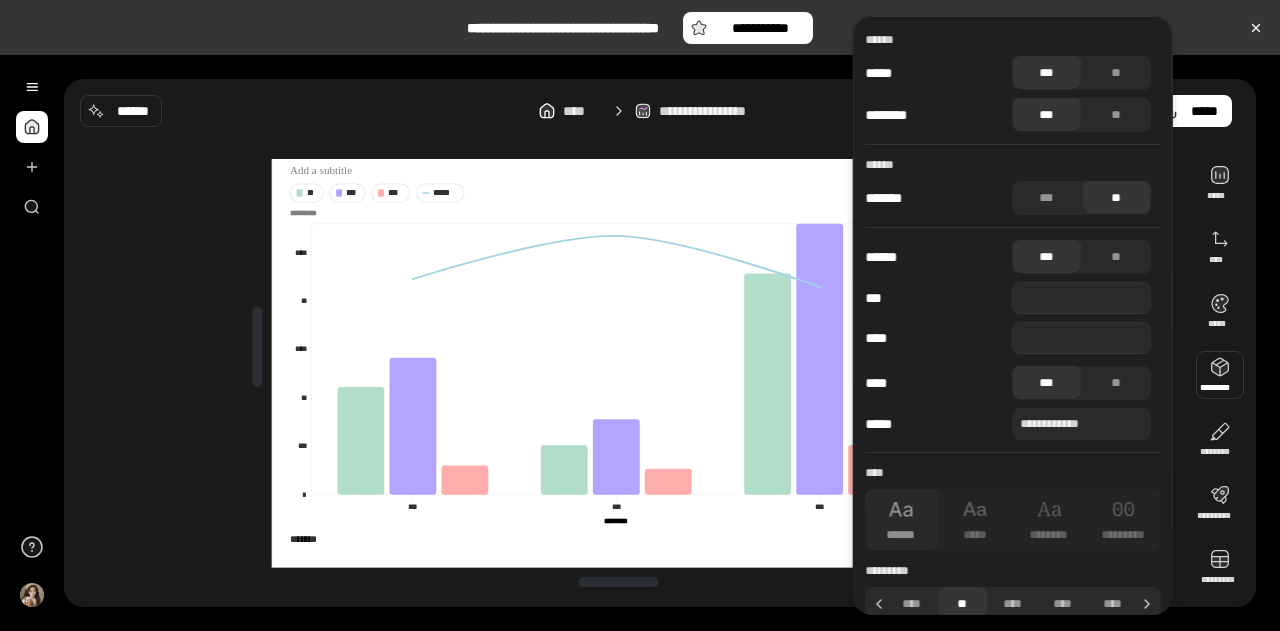 click on "**********" at bounding box center (1013, 326) 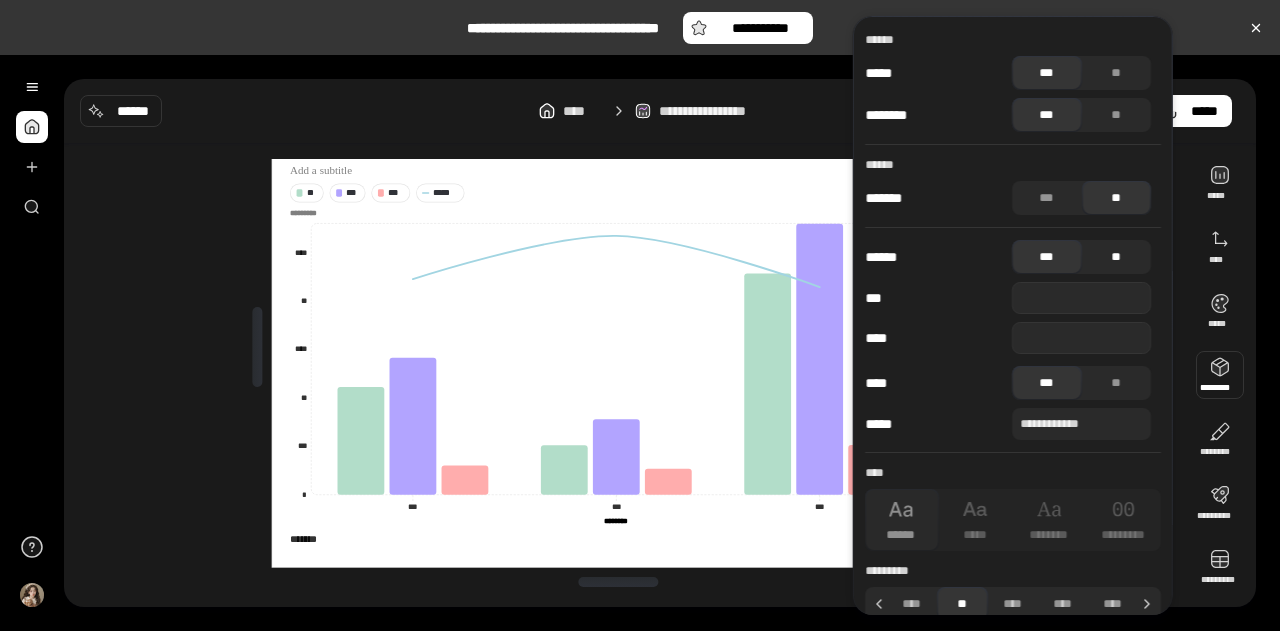 click on "**" at bounding box center [1116, 257] 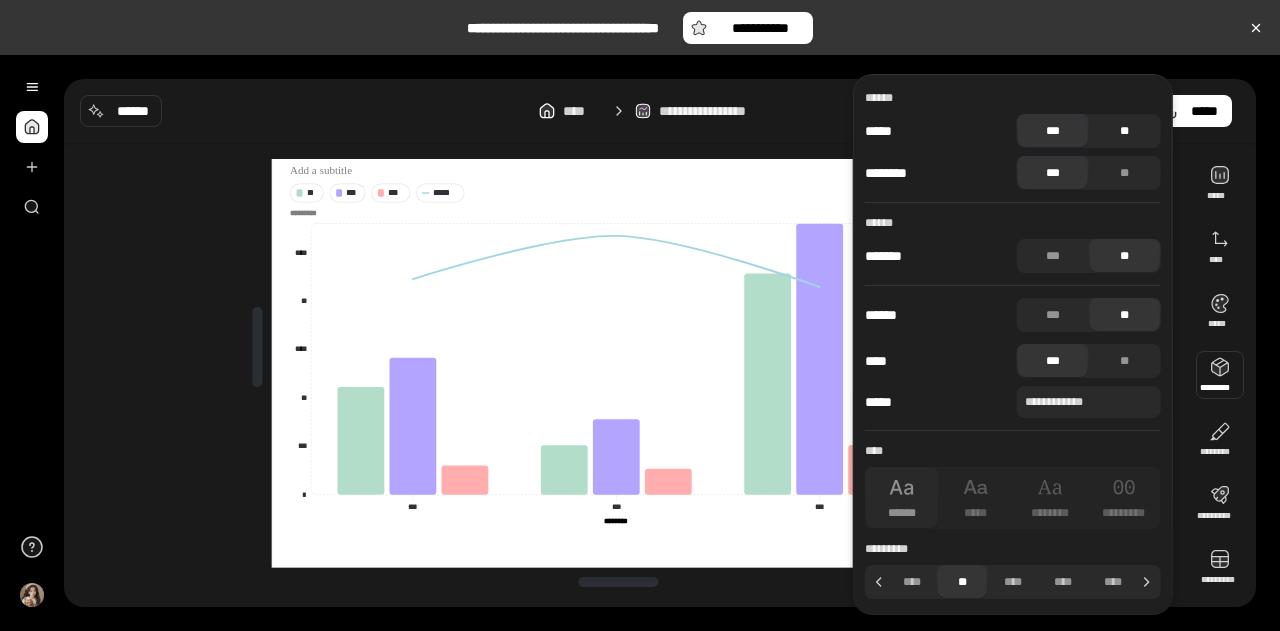 click on "**" at bounding box center (1125, 131) 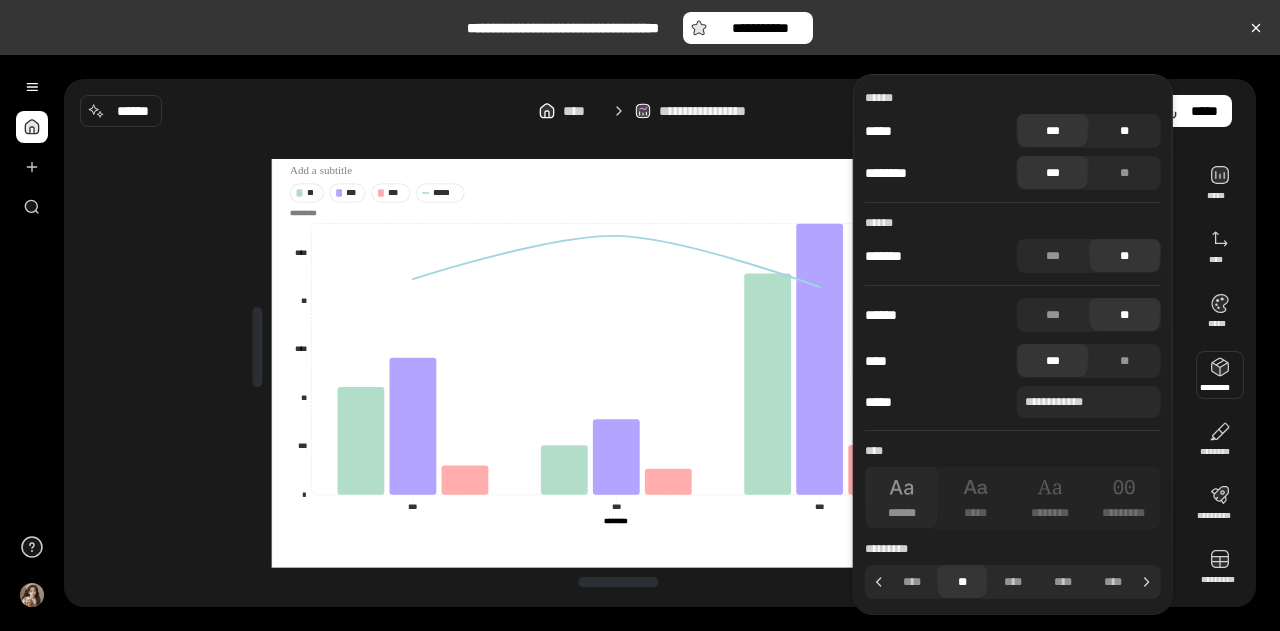 scroll, scrollTop: 55, scrollLeft: 0, axis: vertical 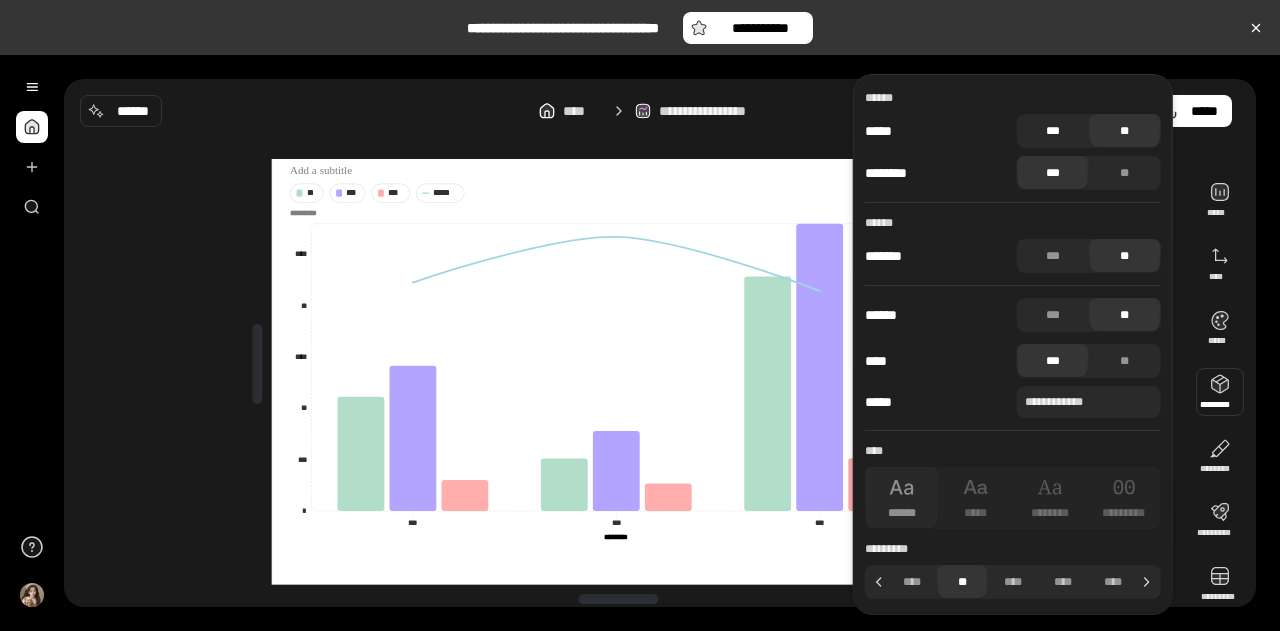 click on "***" at bounding box center (1053, 131) 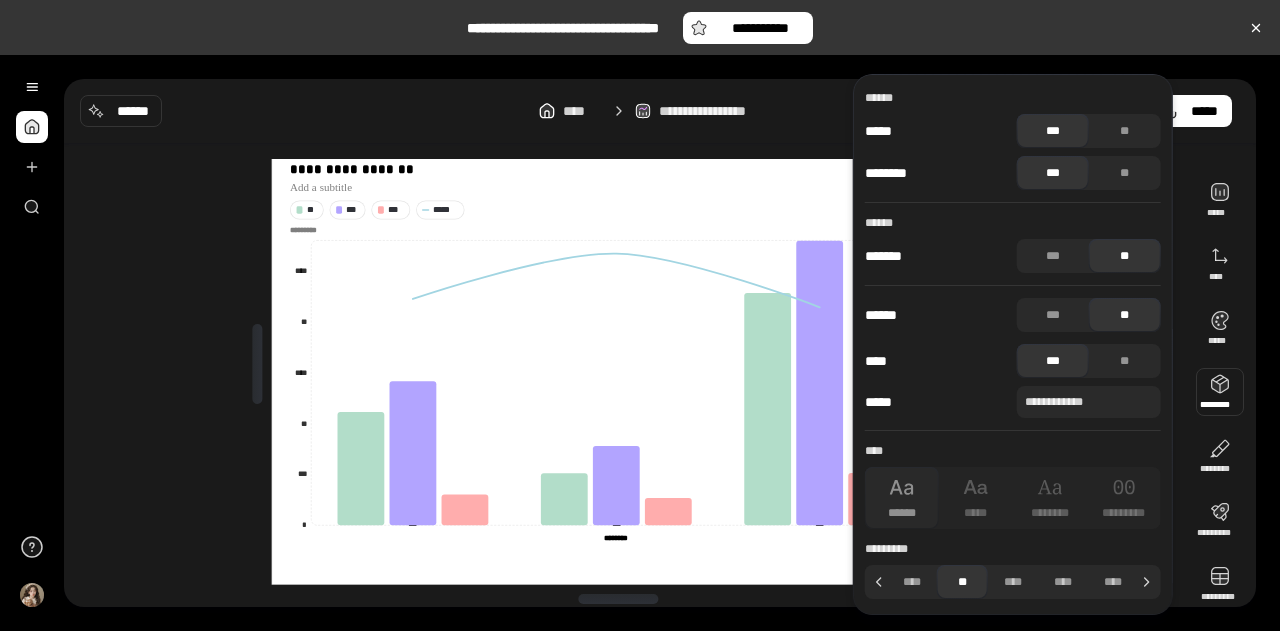 scroll, scrollTop: 72, scrollLeft: 0, axis: vertical 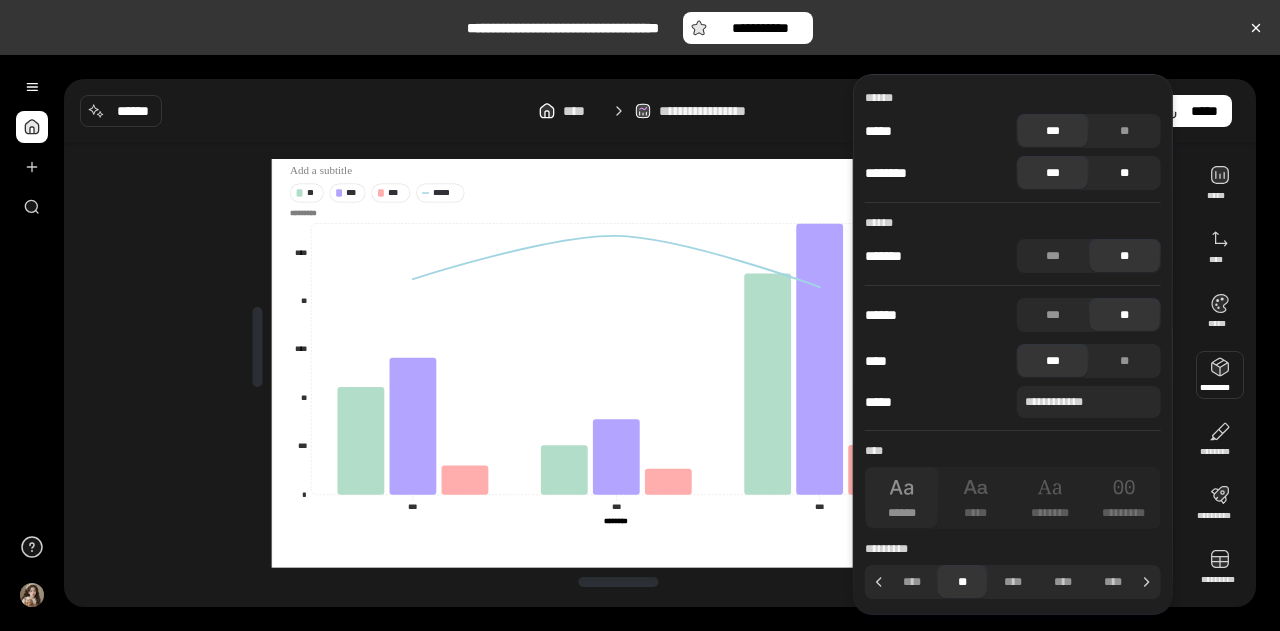 click on "**" at bounding box center (1125, 173) 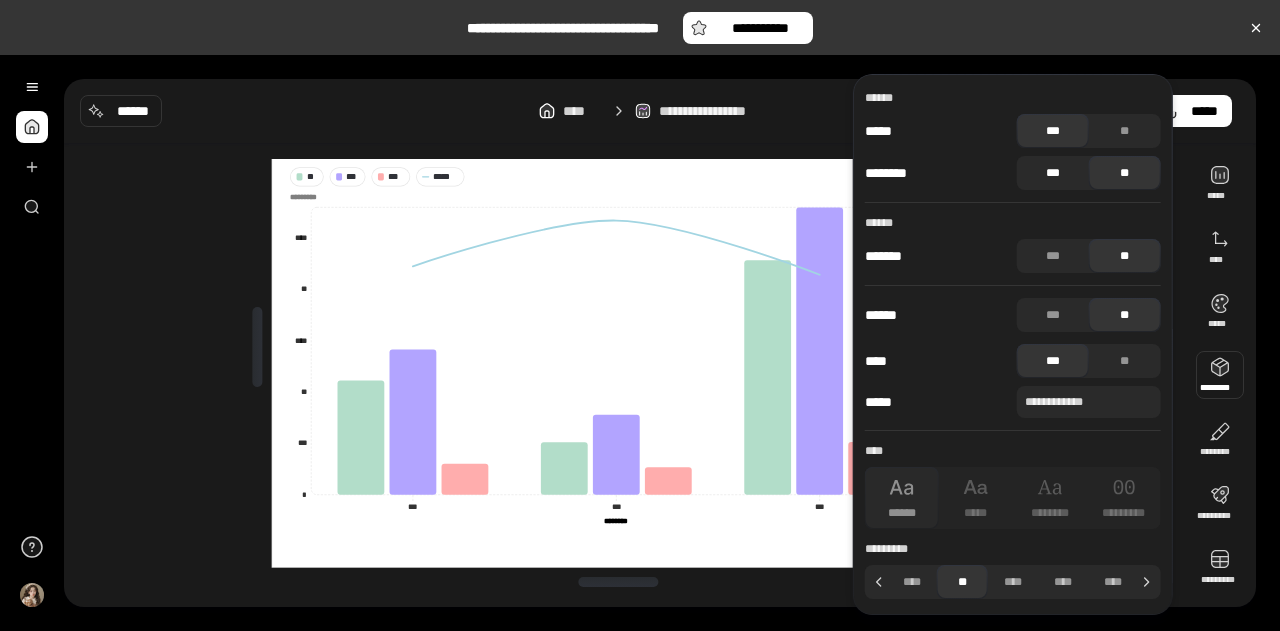 click on "***" at bounding box center (1053, 173) 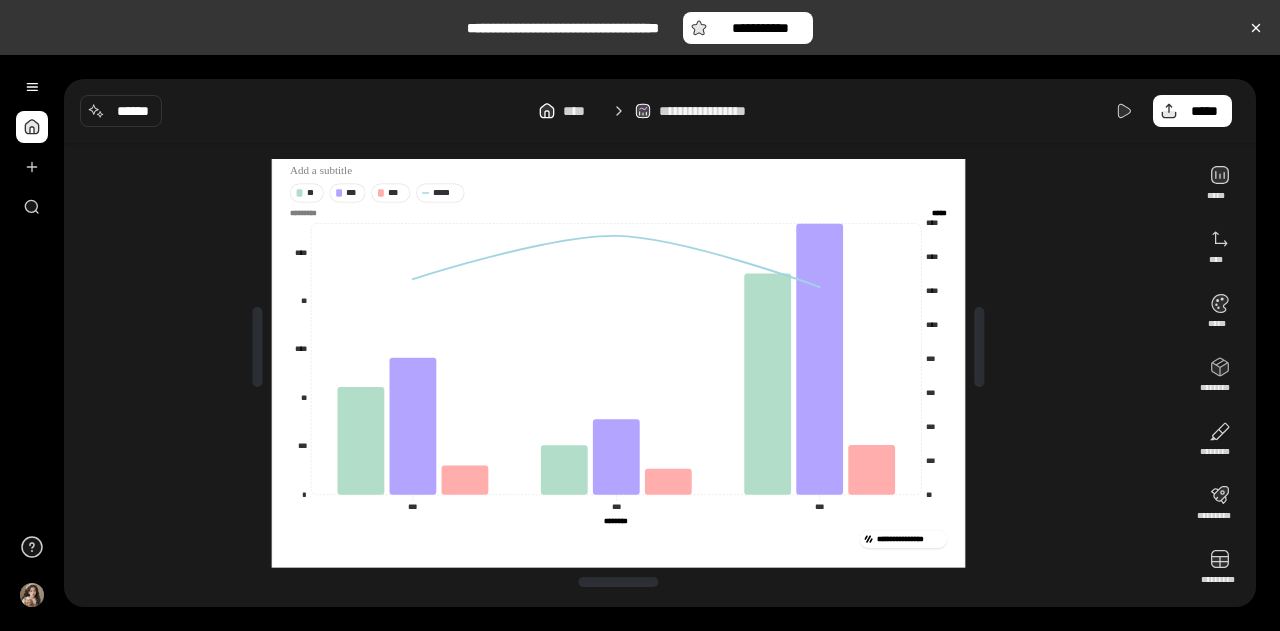 click on "**********" at bounding box center [626, 347] 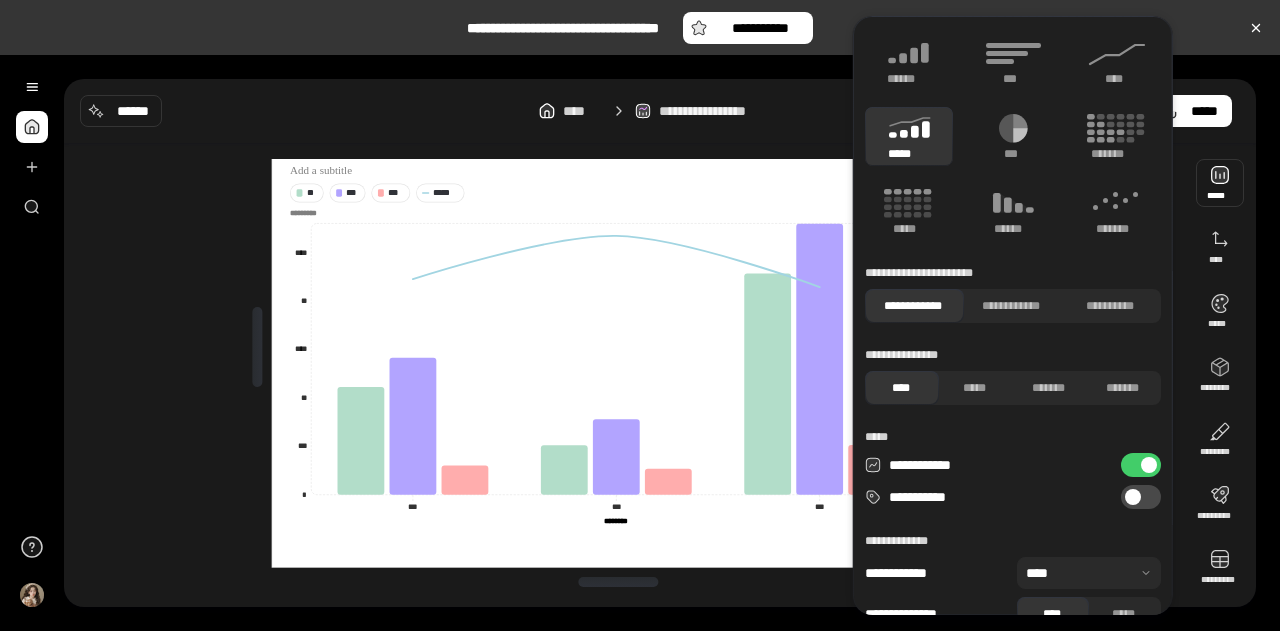 click at bounding box center [1220, 183] 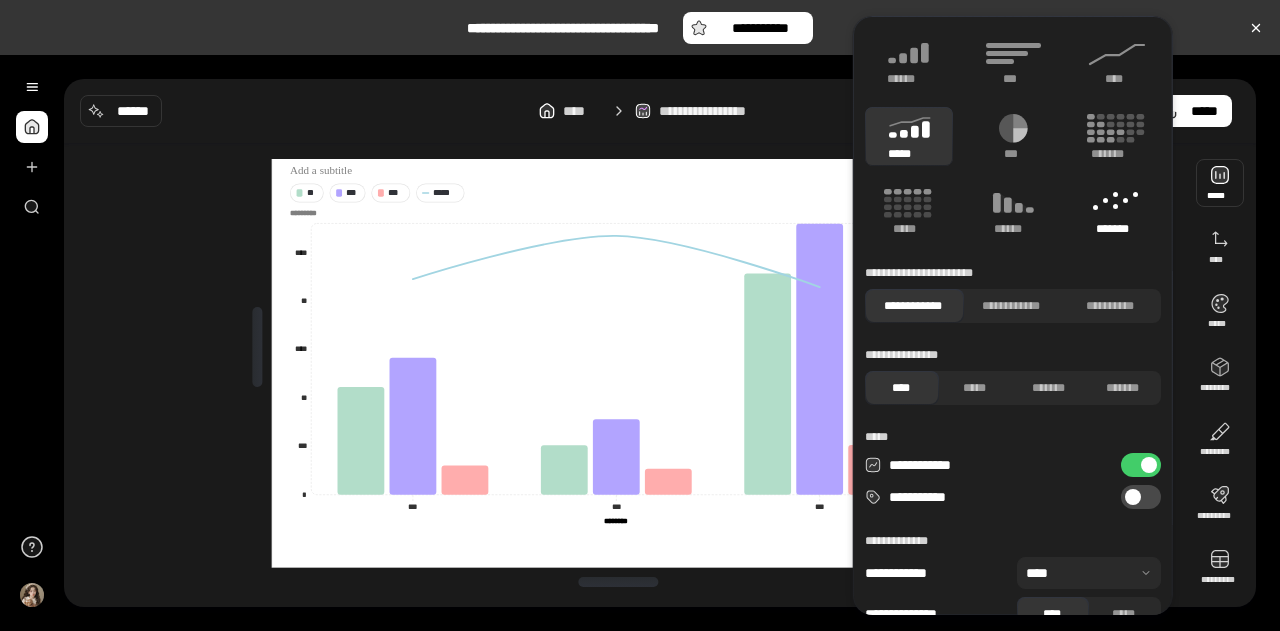 click 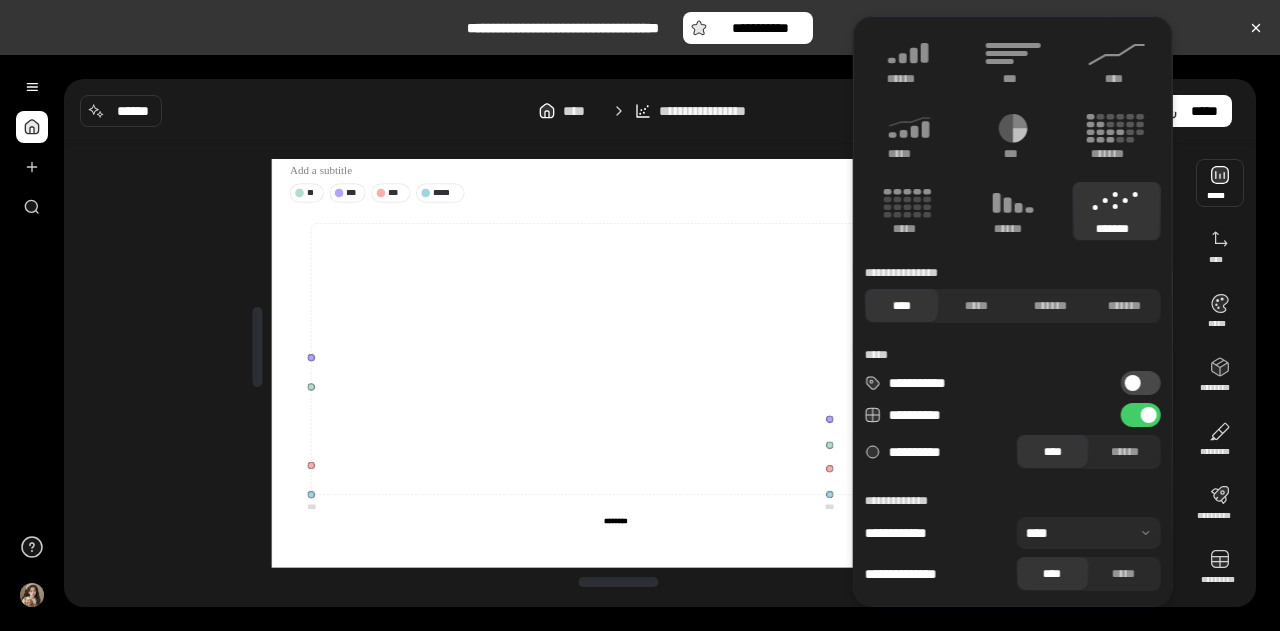 type 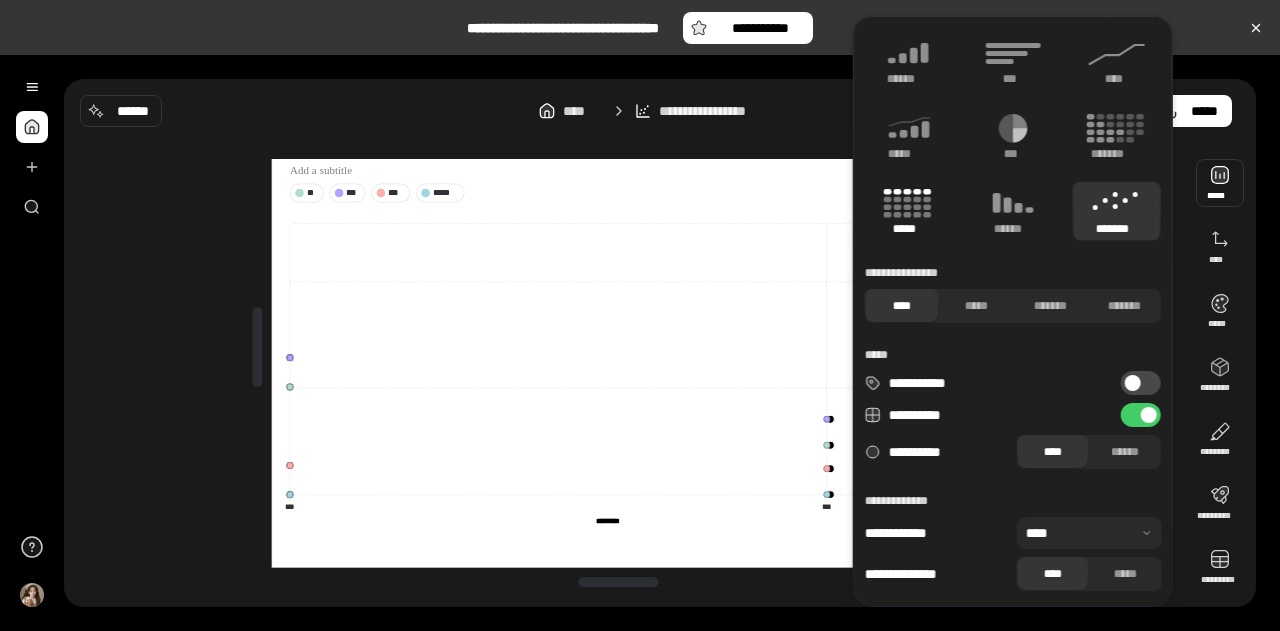click 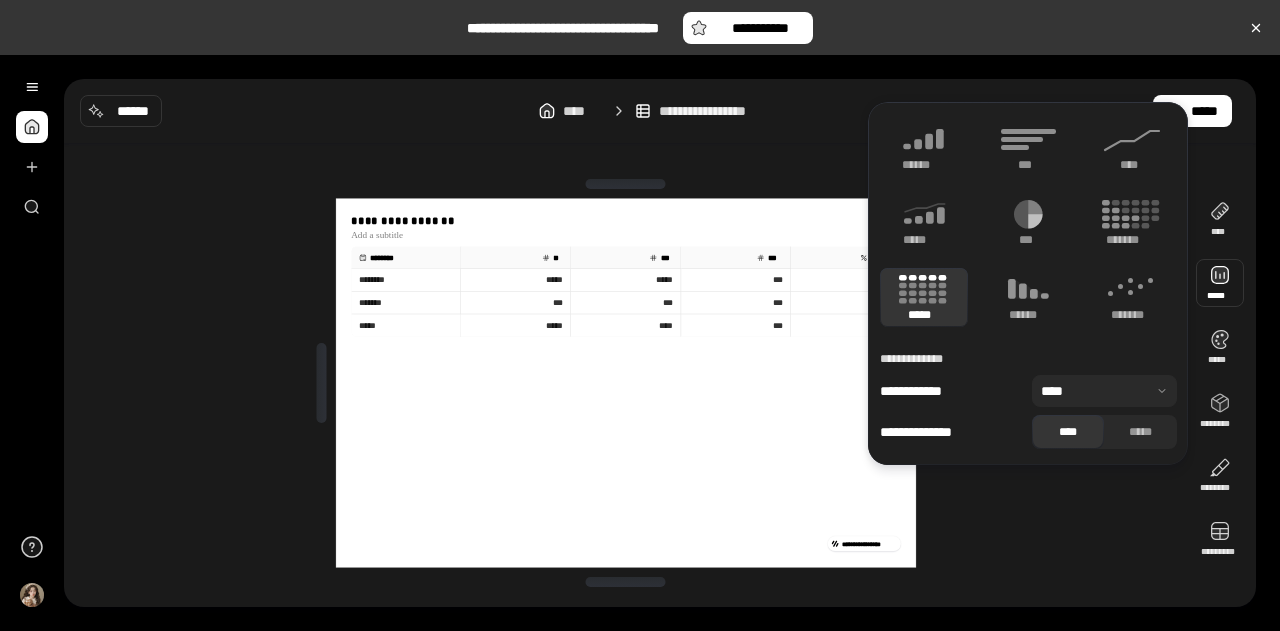 scroll, scrollTop: 0, scrollLeft: 0, axis: both 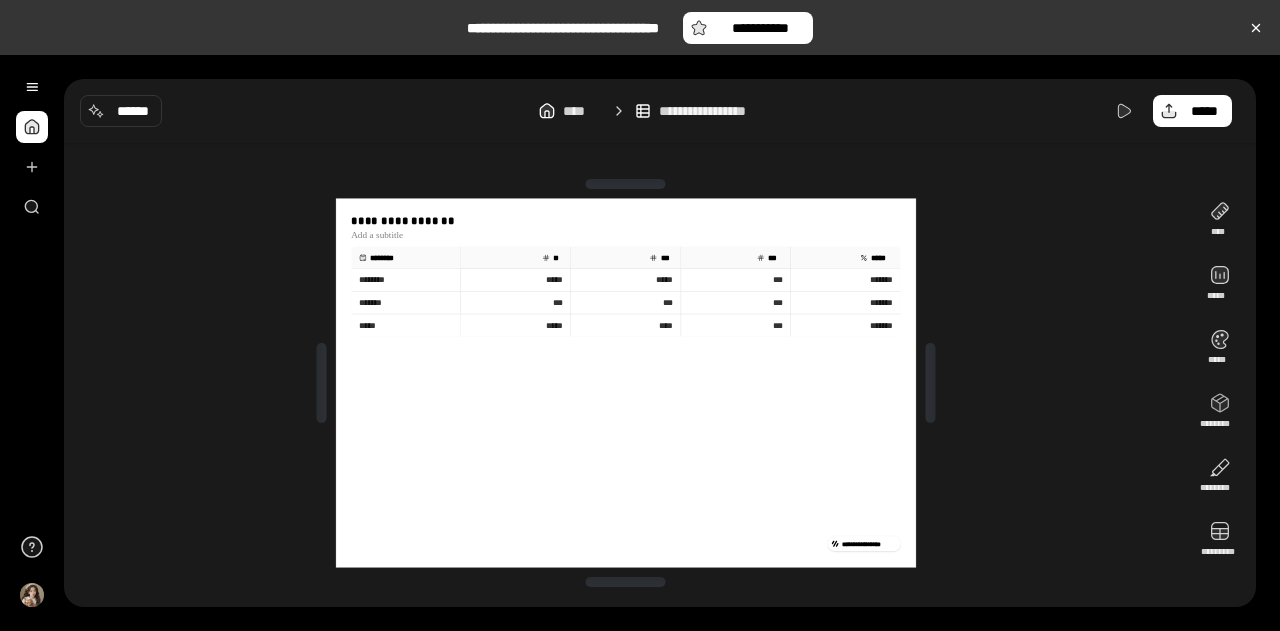 click on "******** ** *** *** ***** ******** ***** ***** *** ******* ******* *** *** *** ******* ***** ***** **** *** *******" at bounding box center [626, 389] 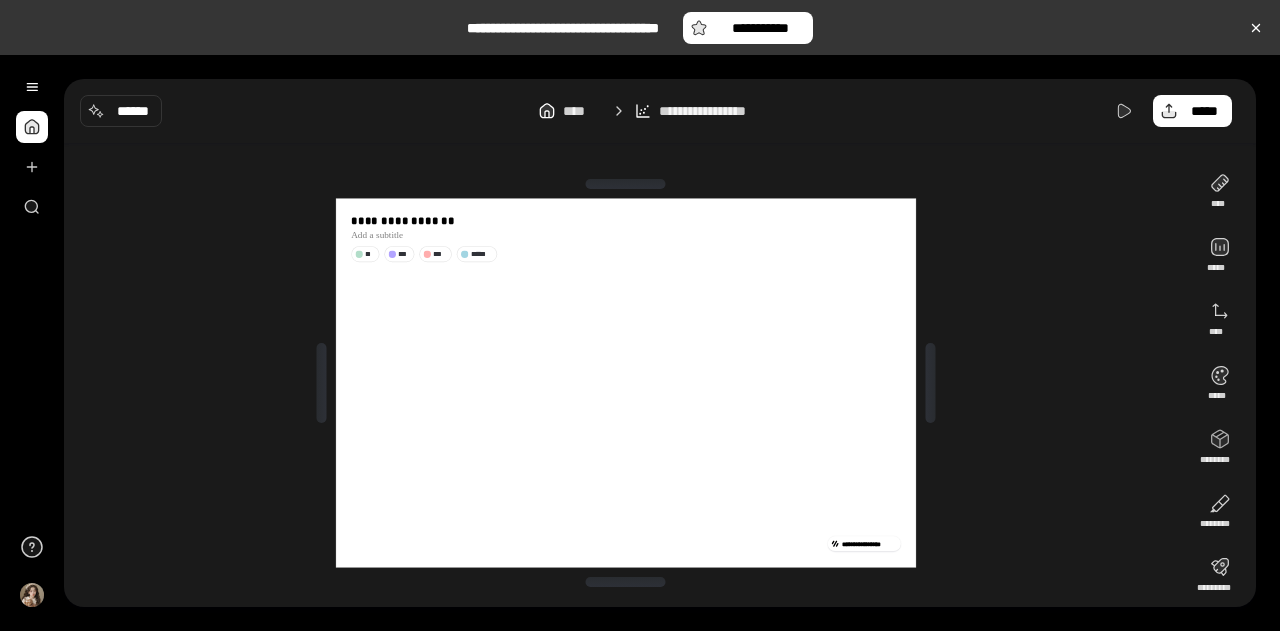 click on "*****" at bounding box center [477, 254] 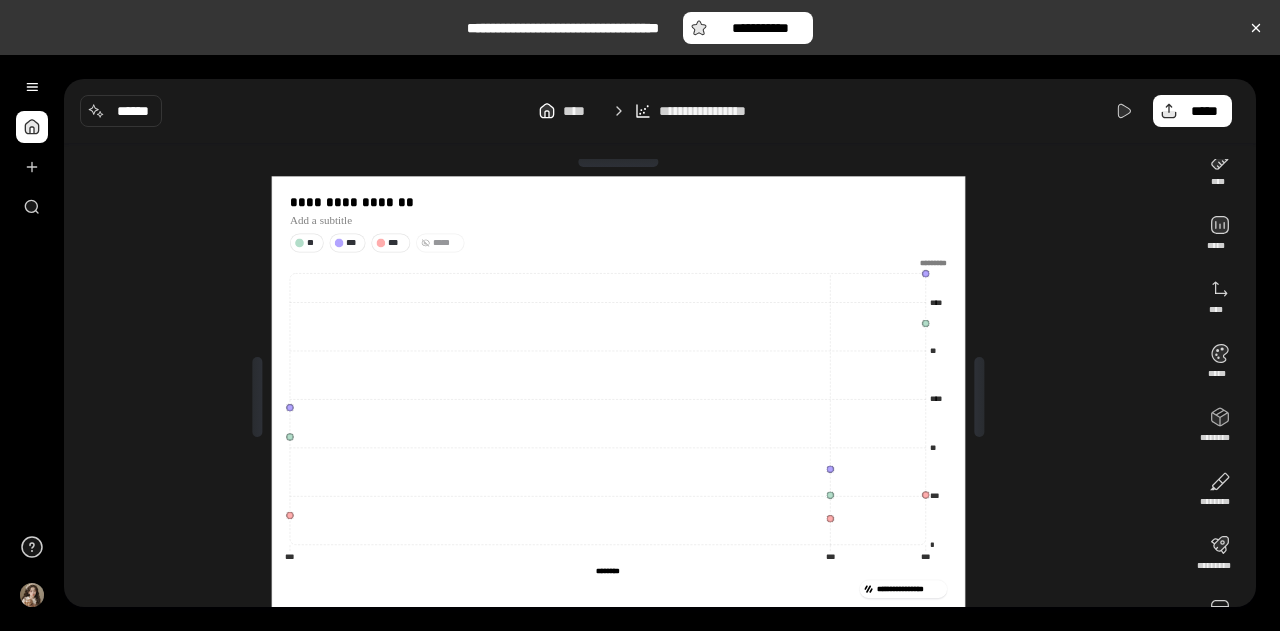 scroll, scrollTop: 0, scrollLeft: 0, axis: both 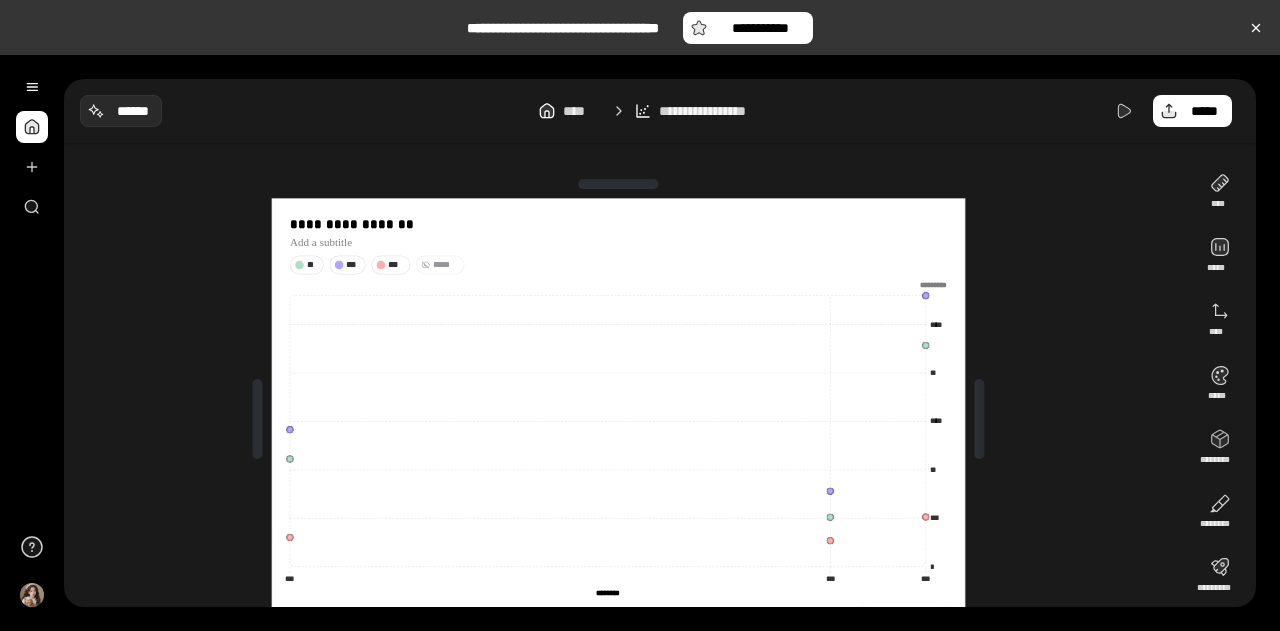 click on "******" at bounding box center [133, 111] 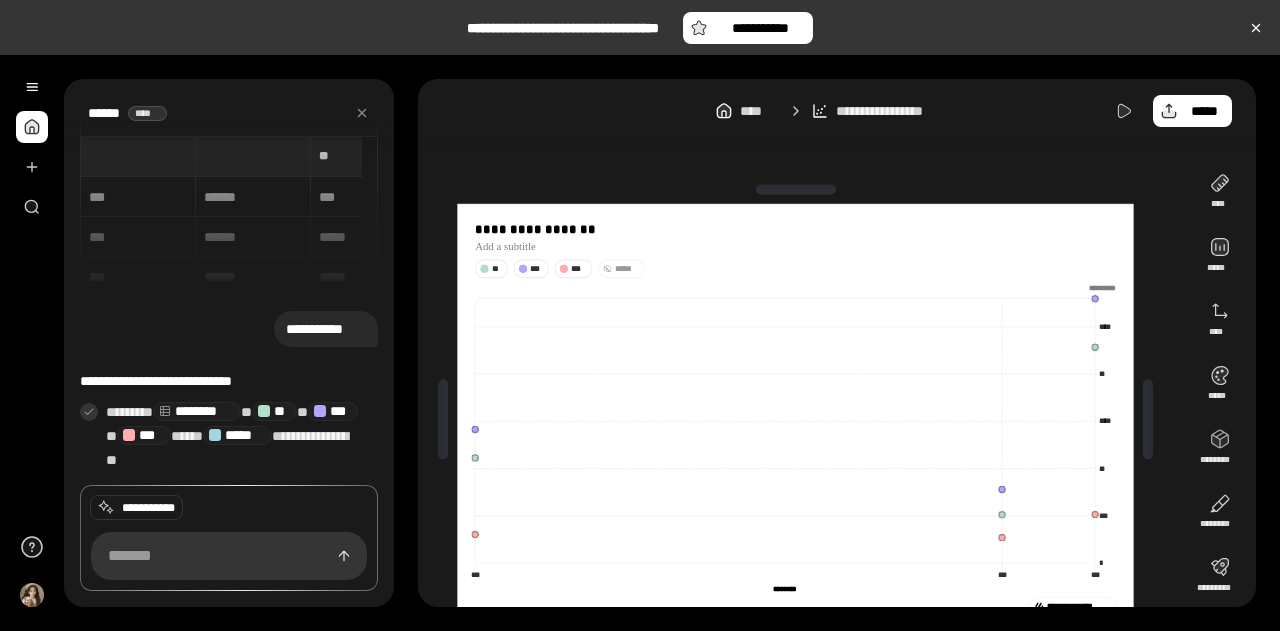 scroll, scrollTop: 152, scrollLeft: 0, axis: vertical 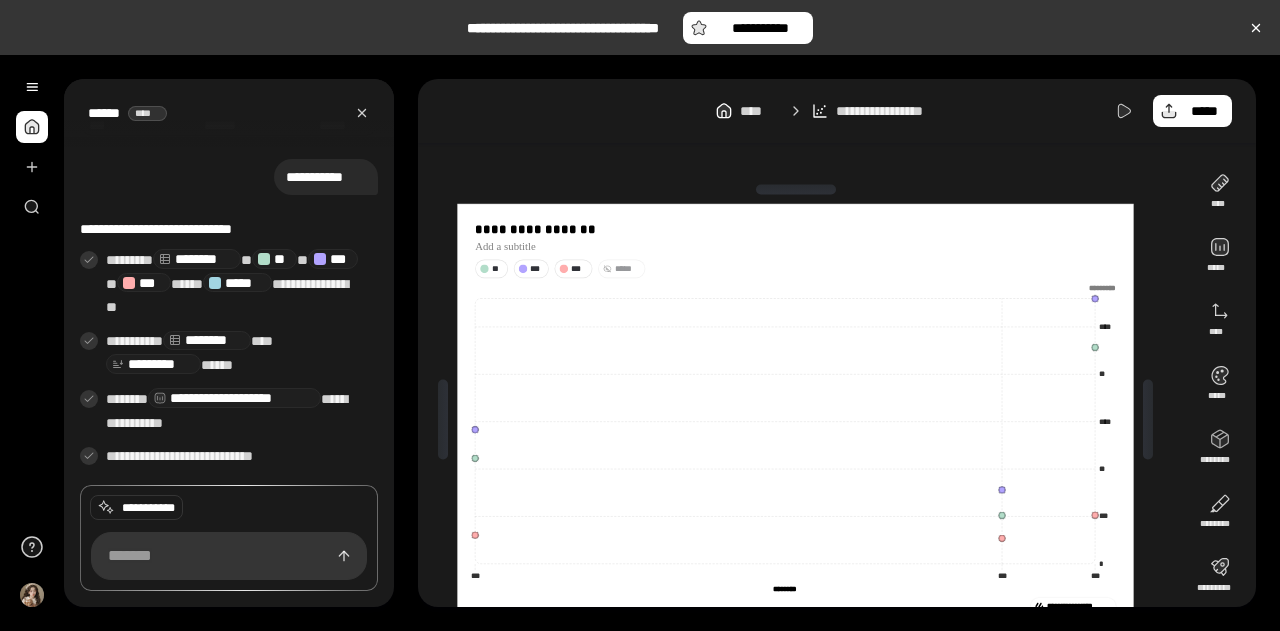 click 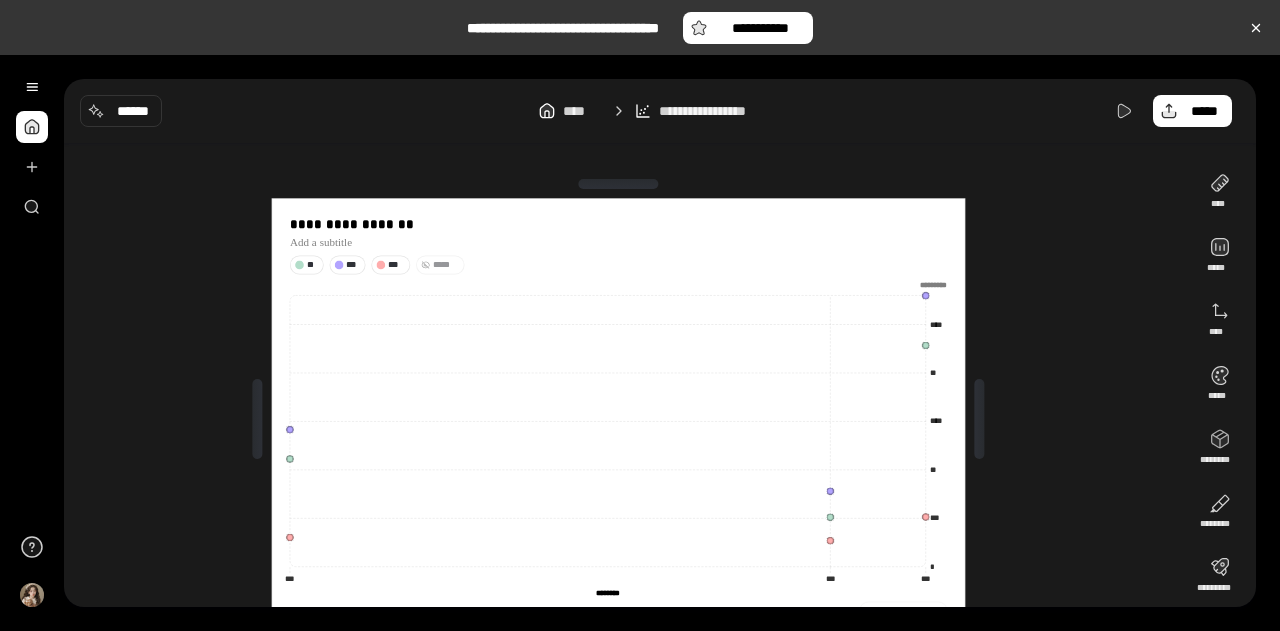 click on "**********" at bounding box center (626, 419) 